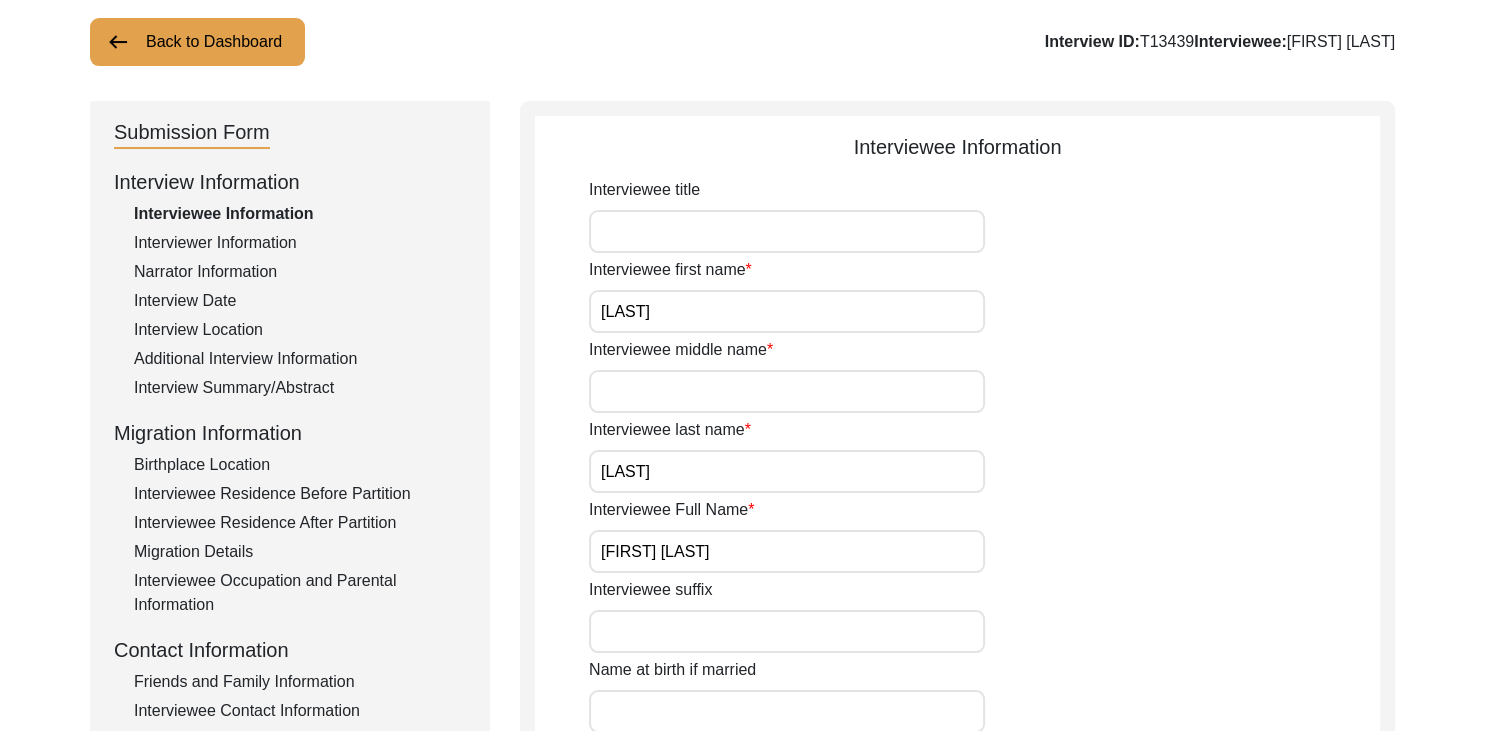 scroll, scrollTop: 124, scrollLeft: 0, axis: vertical 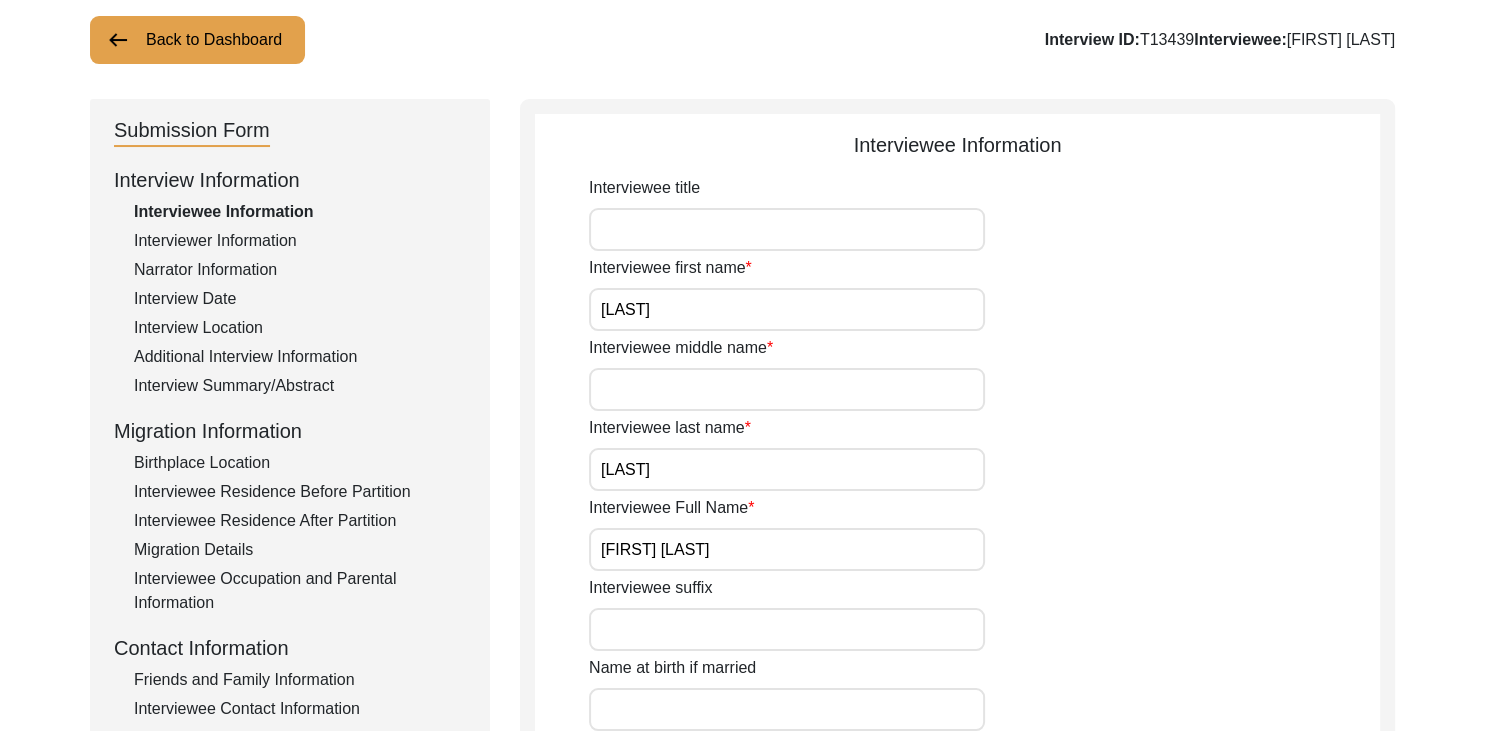 click on "[LAST]" at bounding box center (787, 309) 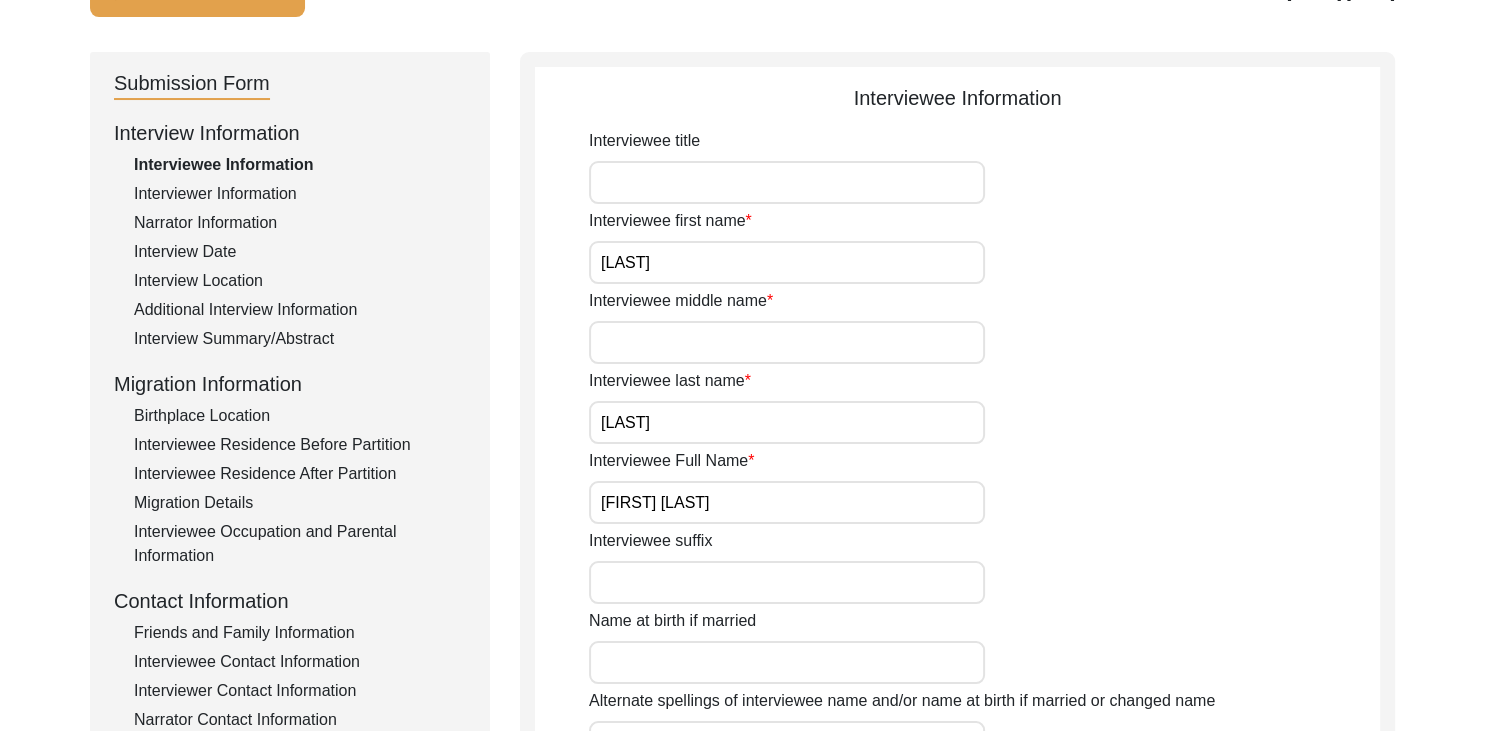 click on "[LAST]" at bounding box center (787, 262) 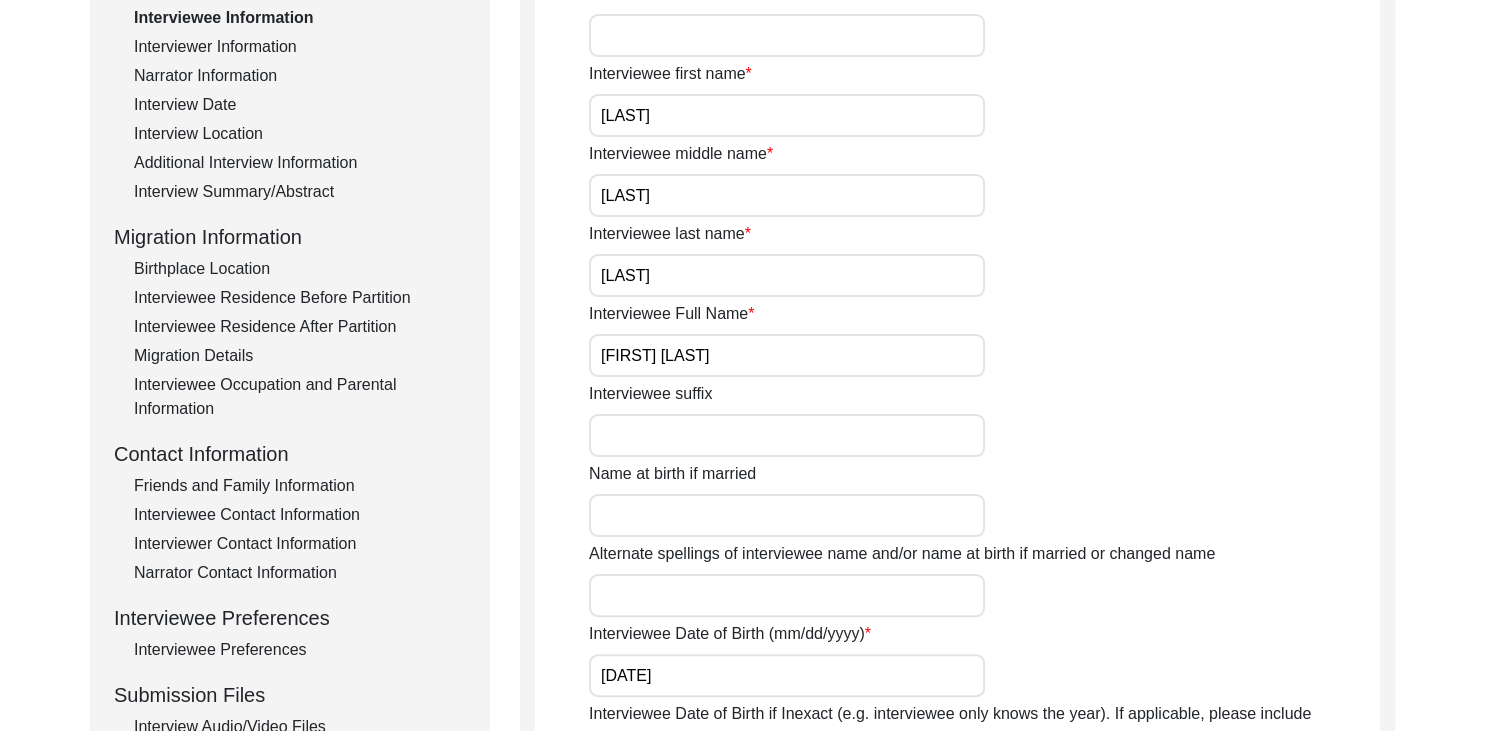 scroll, scrollTop: 319, scrollLeft: 0, axis: vertical 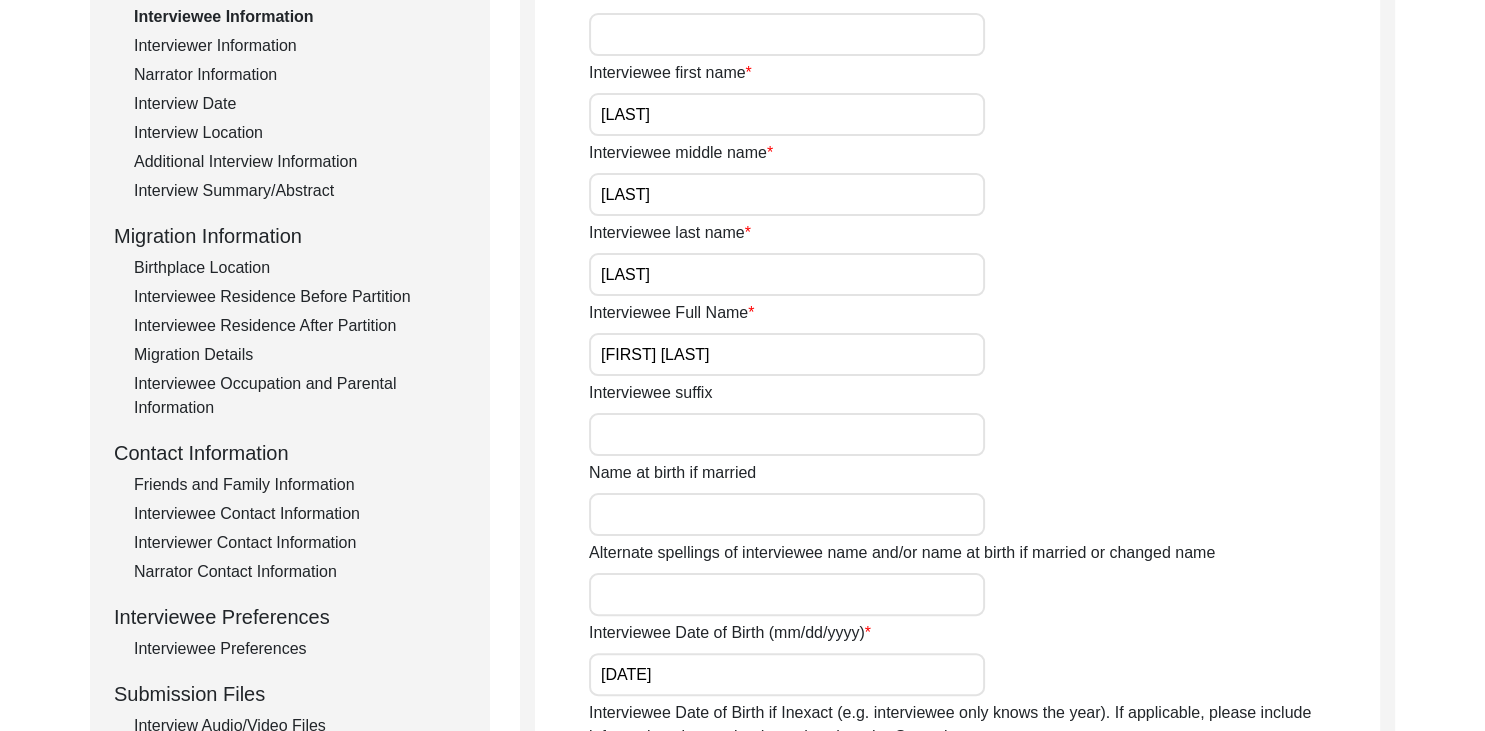 type on "[LAST]" 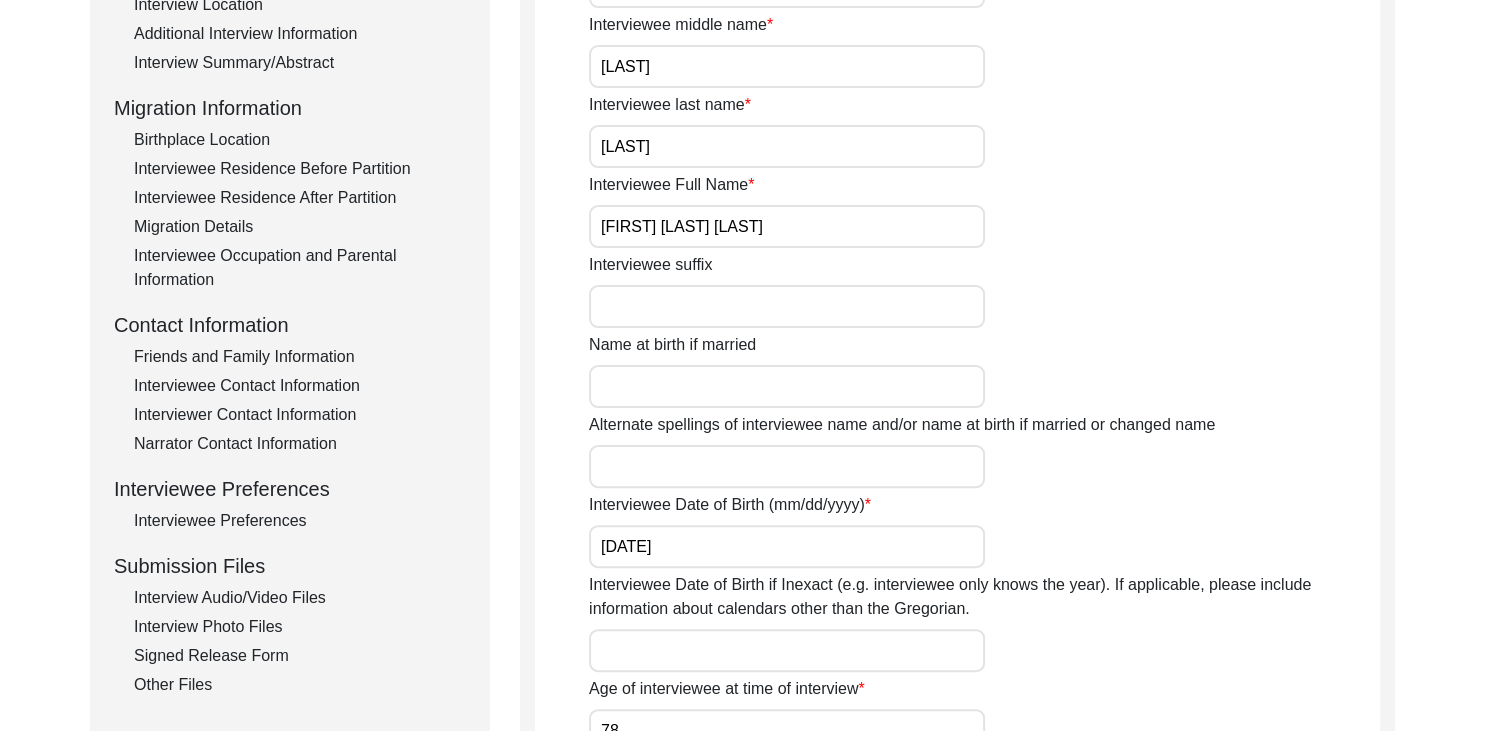 scroll, scrollTop: 452, scrollLeft: 0, axis: vertical 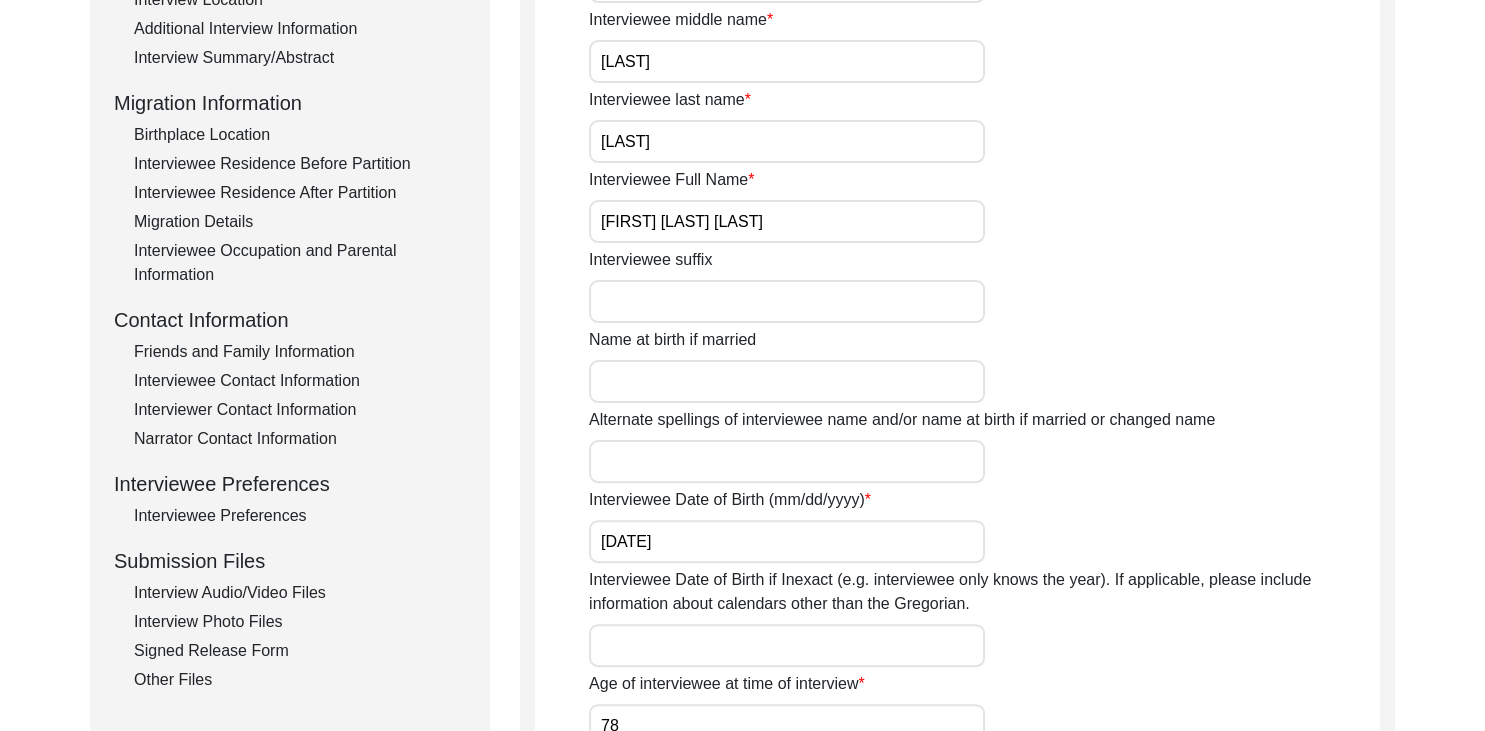 type on "[FIRST] [LAST] [LAST]" 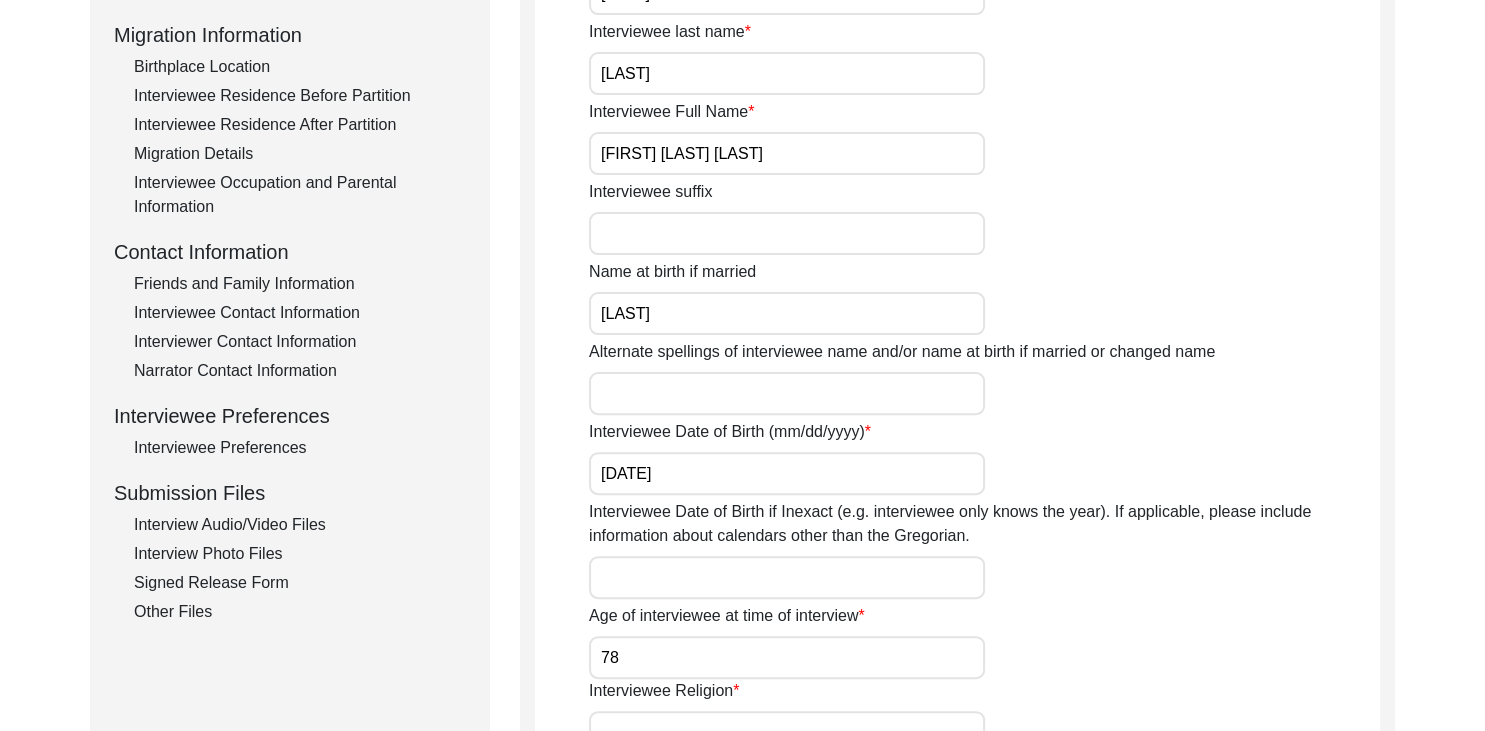 scroll, scrollTop: 532, scrollLeft: 0, axis: vertical 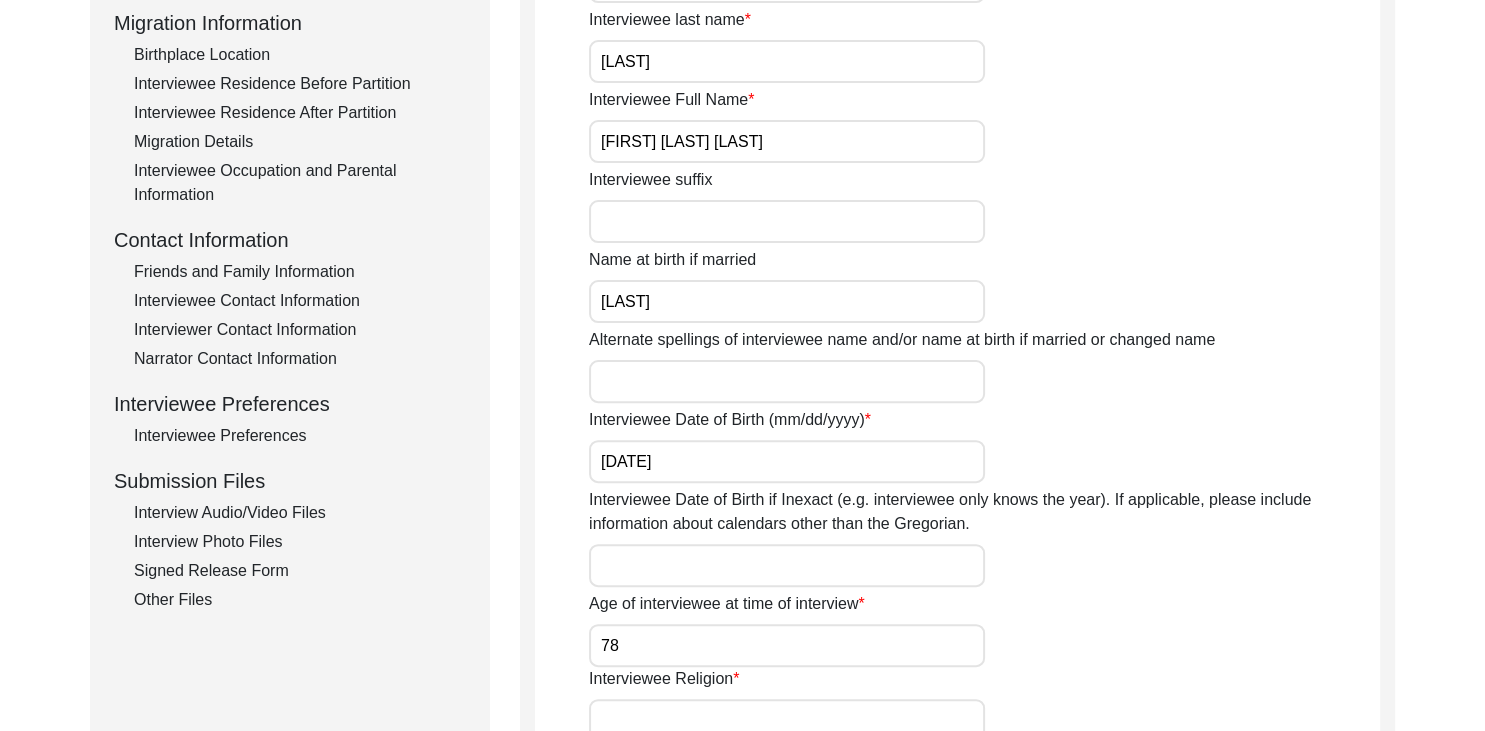 type on "[LAST]" 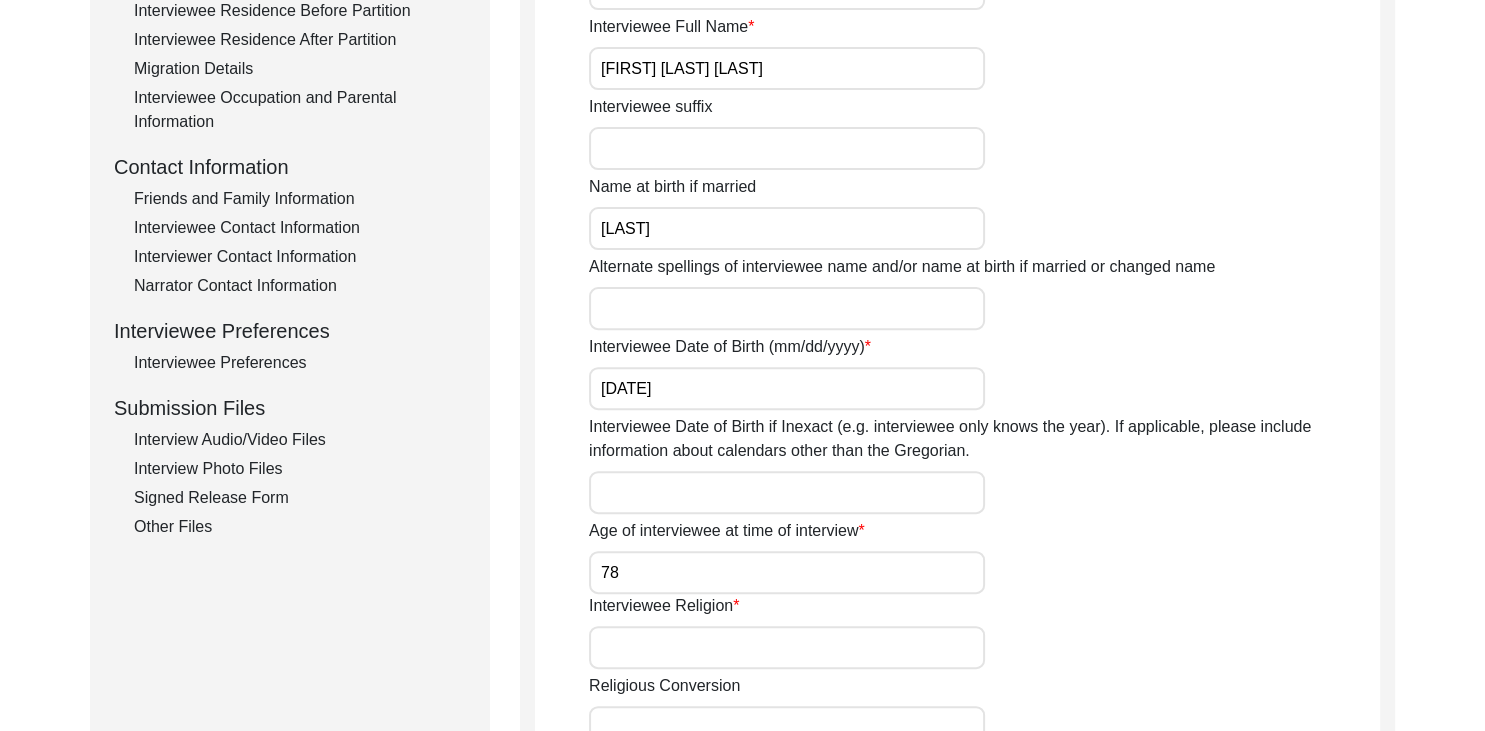 scroll, scrollTop: 607, scrollLeft: 0, axis: vertical 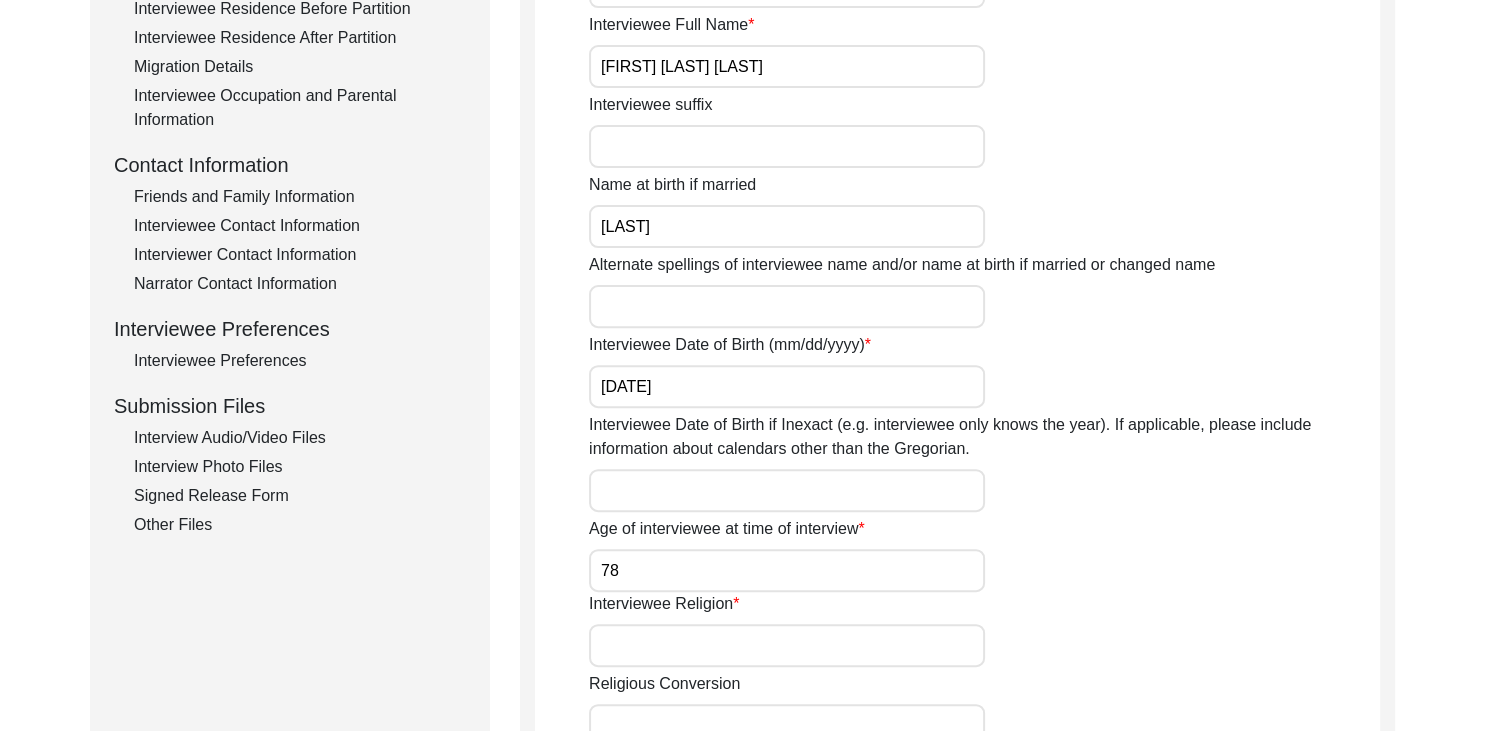 click on "[DATE]" at bounding box center (787, 386) 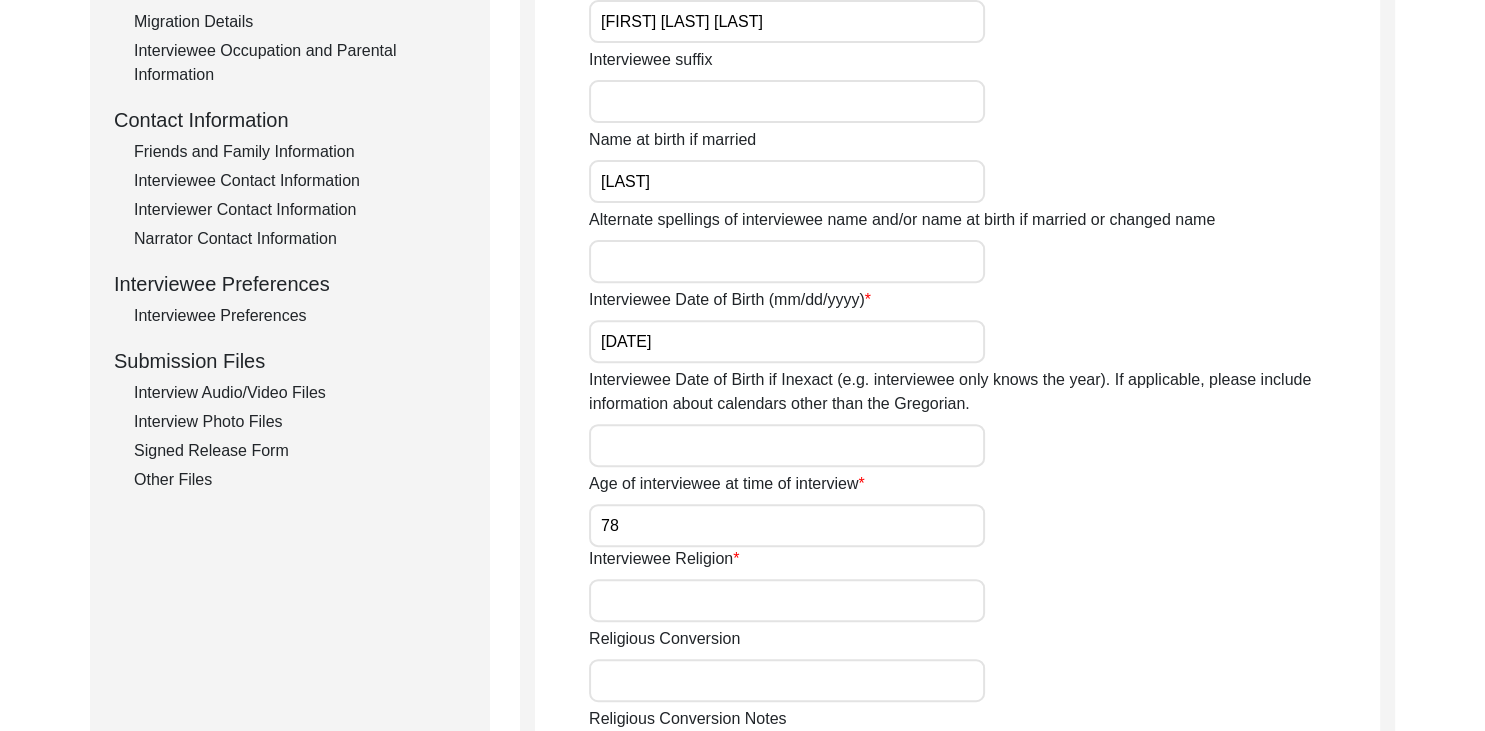 scroll, scrollTop: 662, scrollLeft: 0, axis: vertical 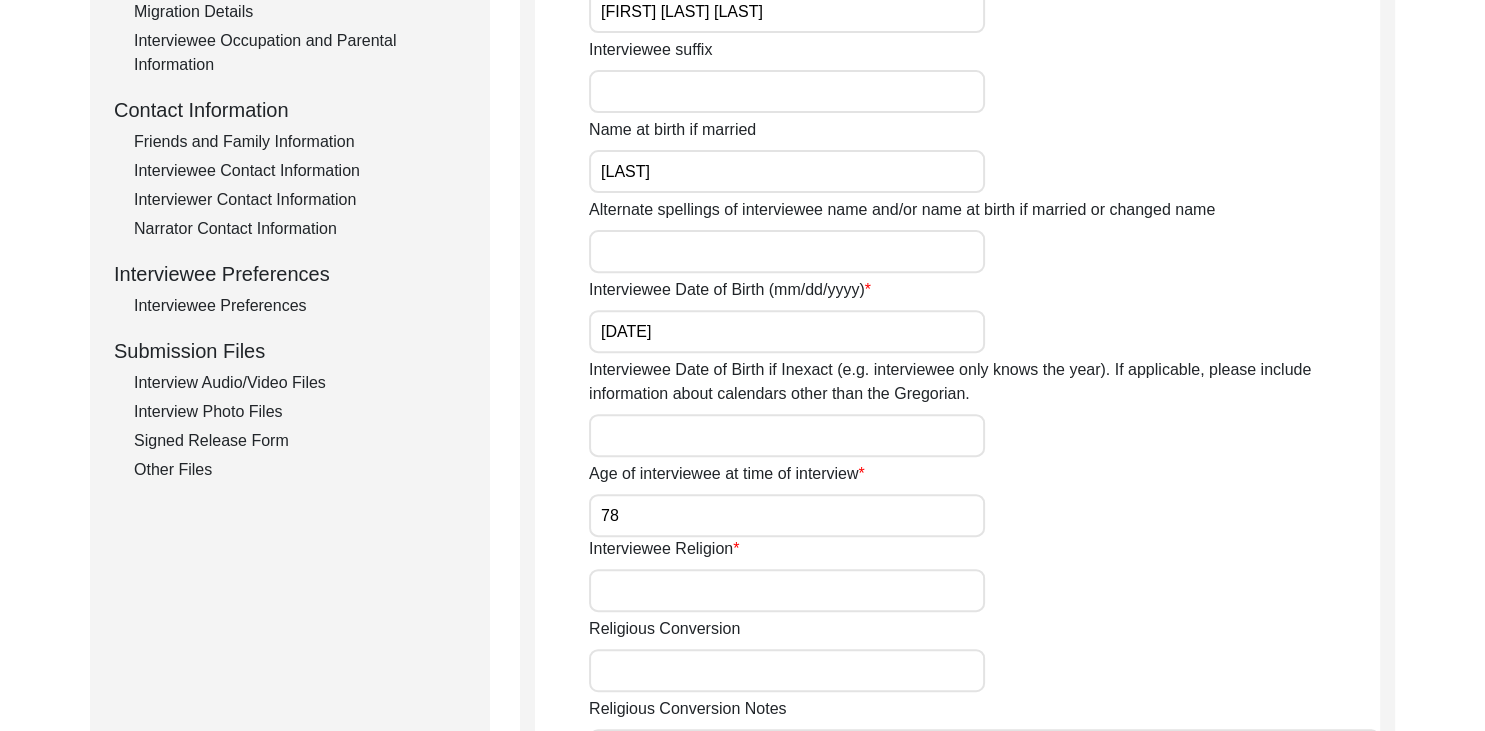 click on "Interviewee Date of Birth if Inexact (e.g. interviewee only knows the year). If applicable, please include information about calendars other than the Gregorian." at bounding box center [787, 435] 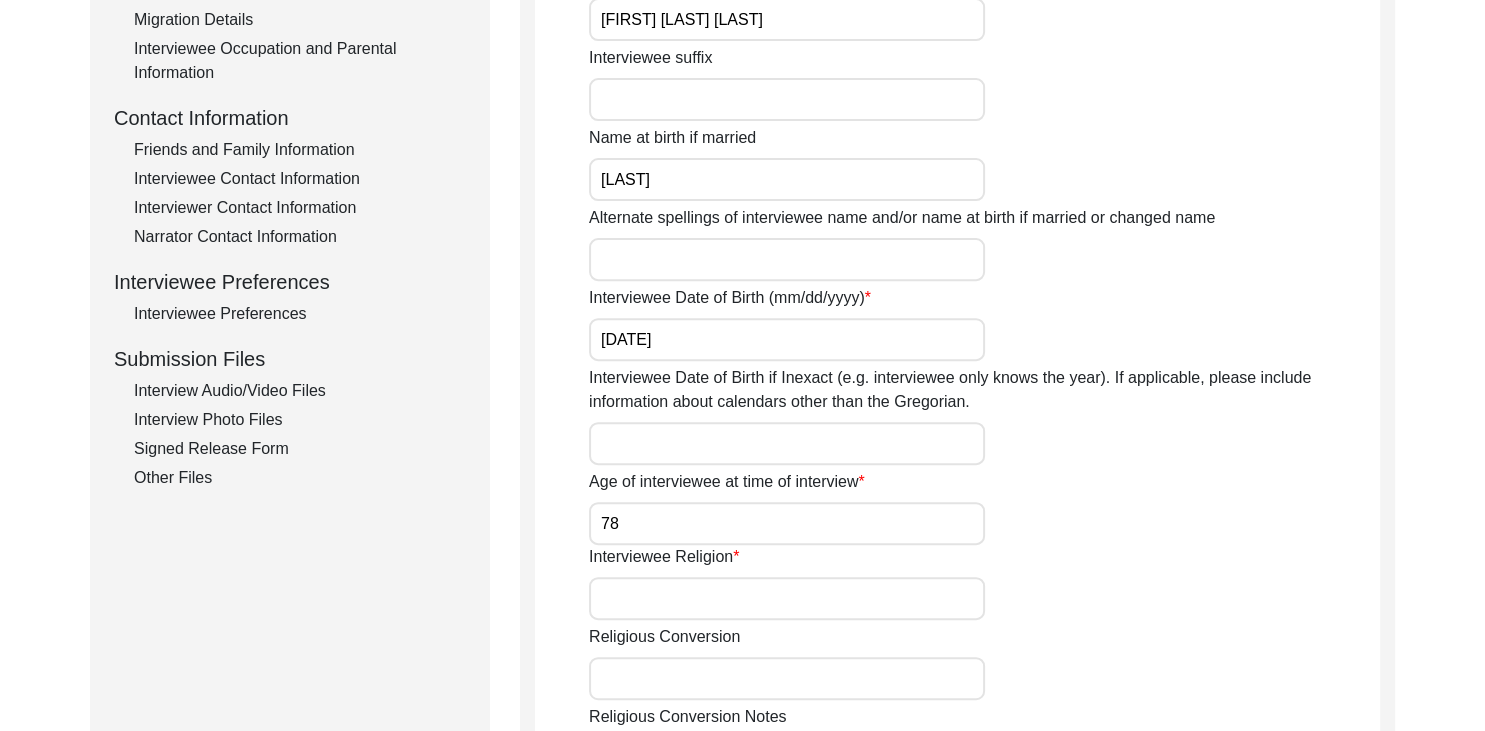 scroll, scrollTop: 652, scrollLeft: 0, axis: vertical 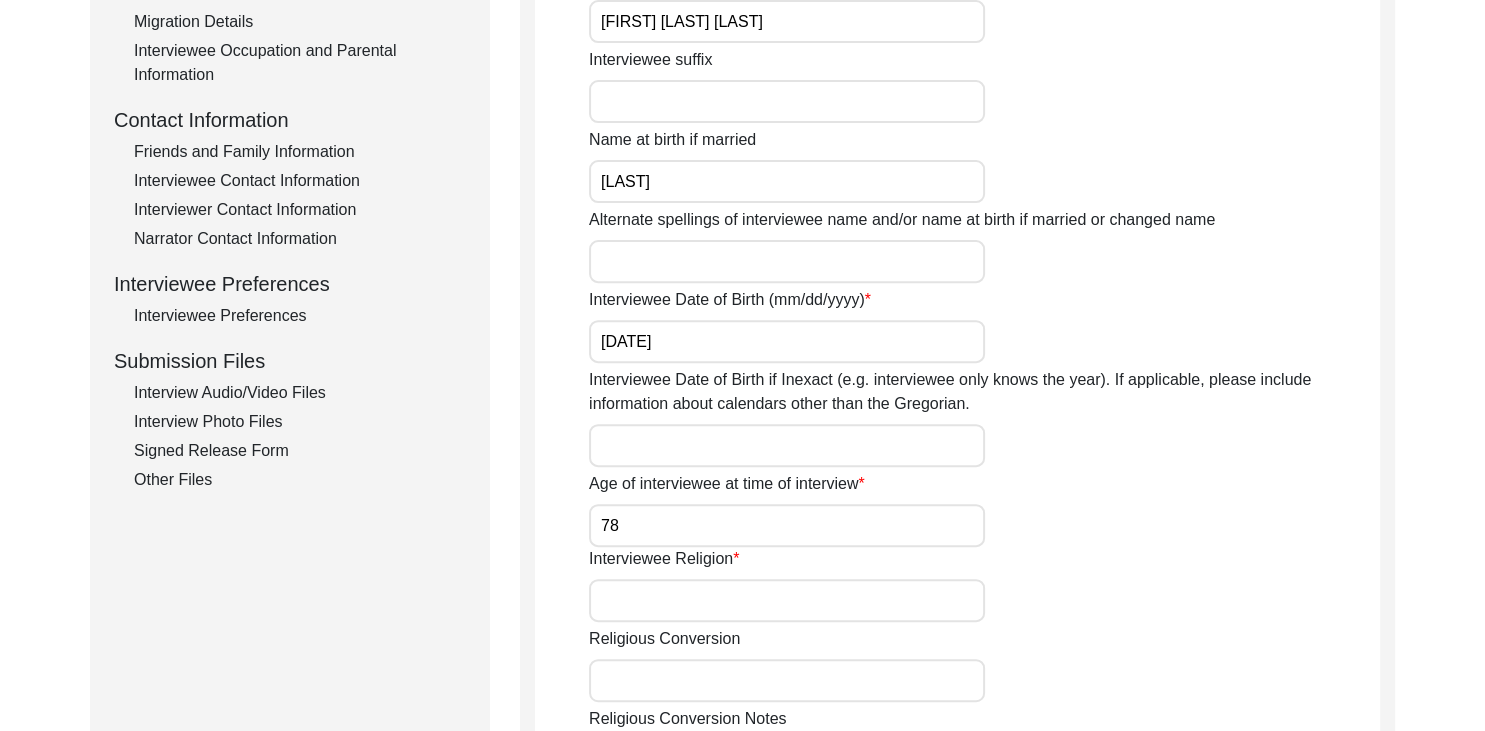 click on "Other Files" 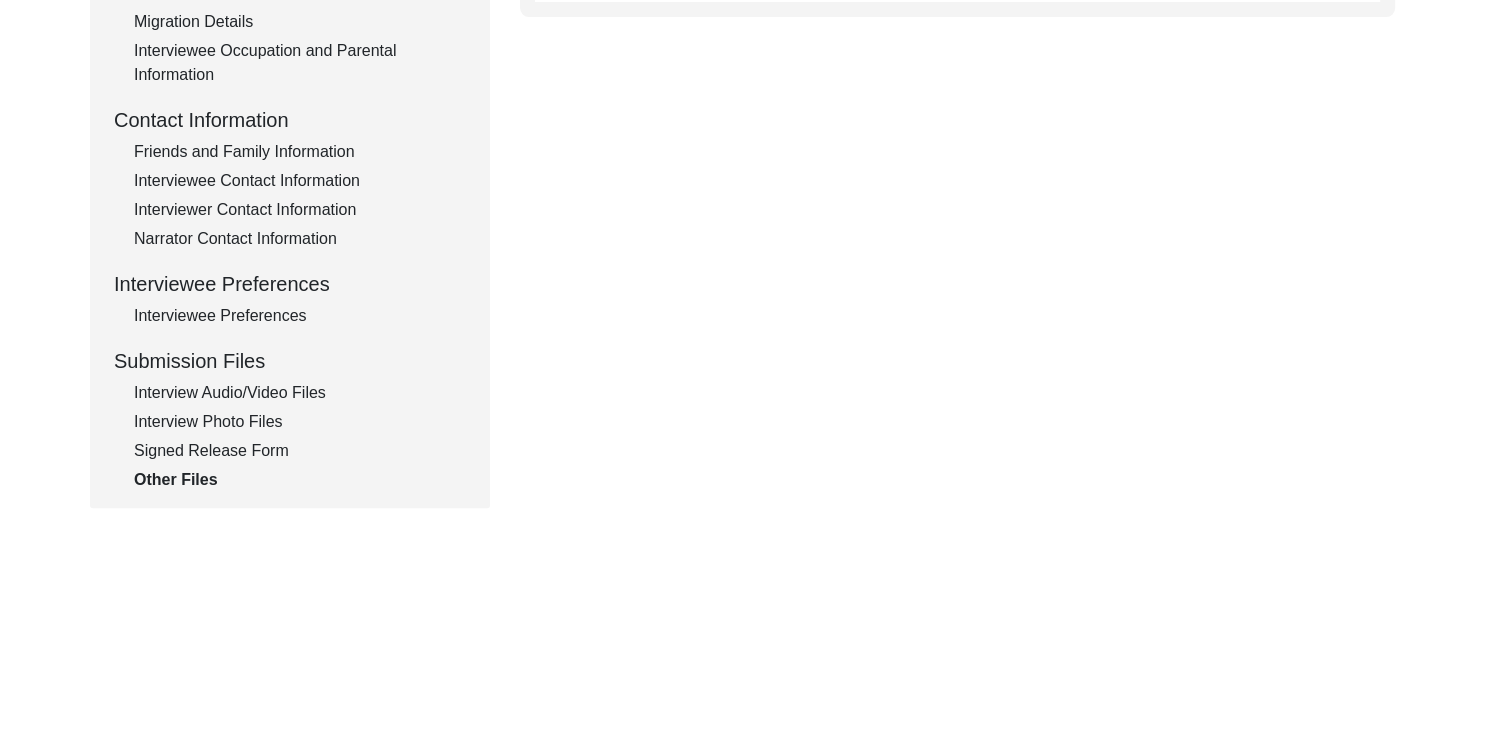 click on "Signed Release Form" 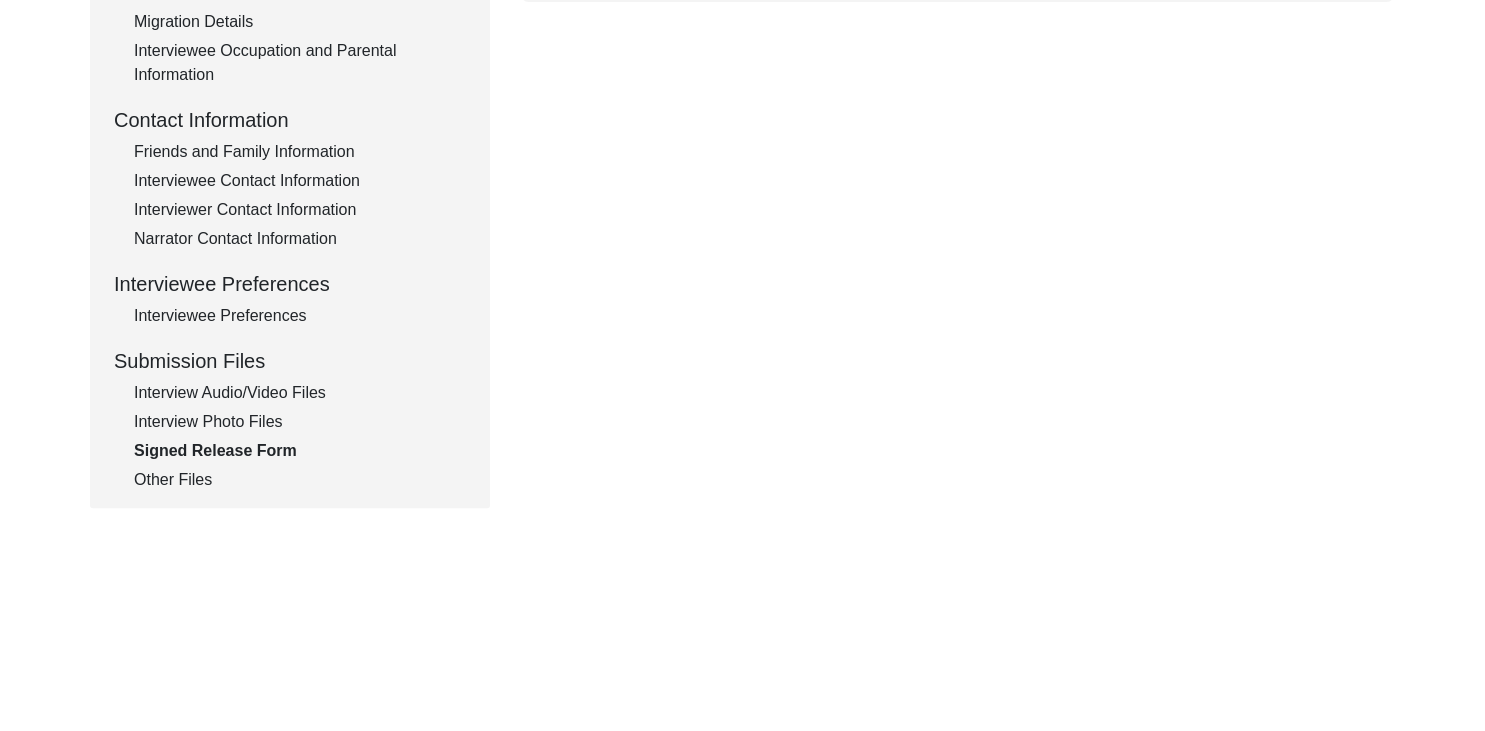 click on "Interview Photo Files" 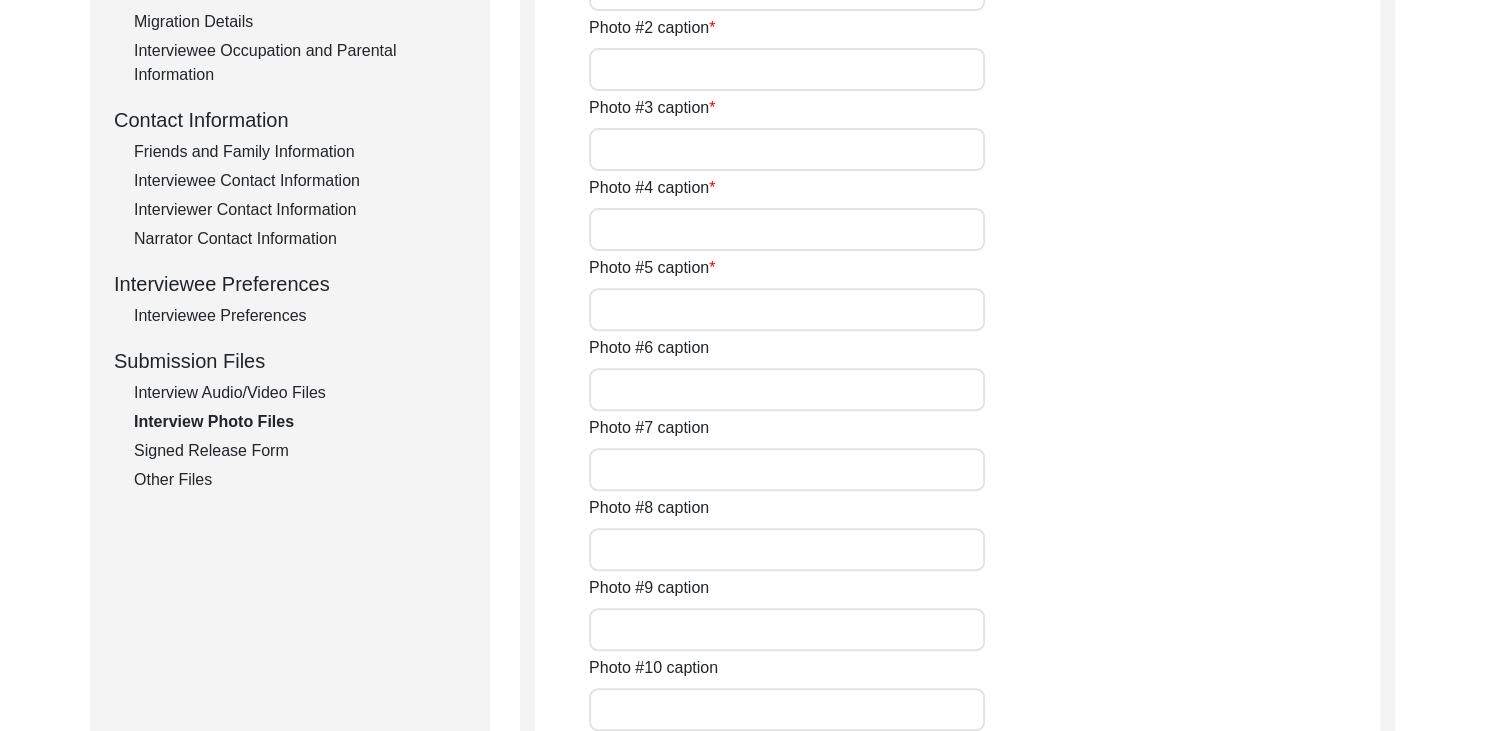 click on "Signed Release Form" 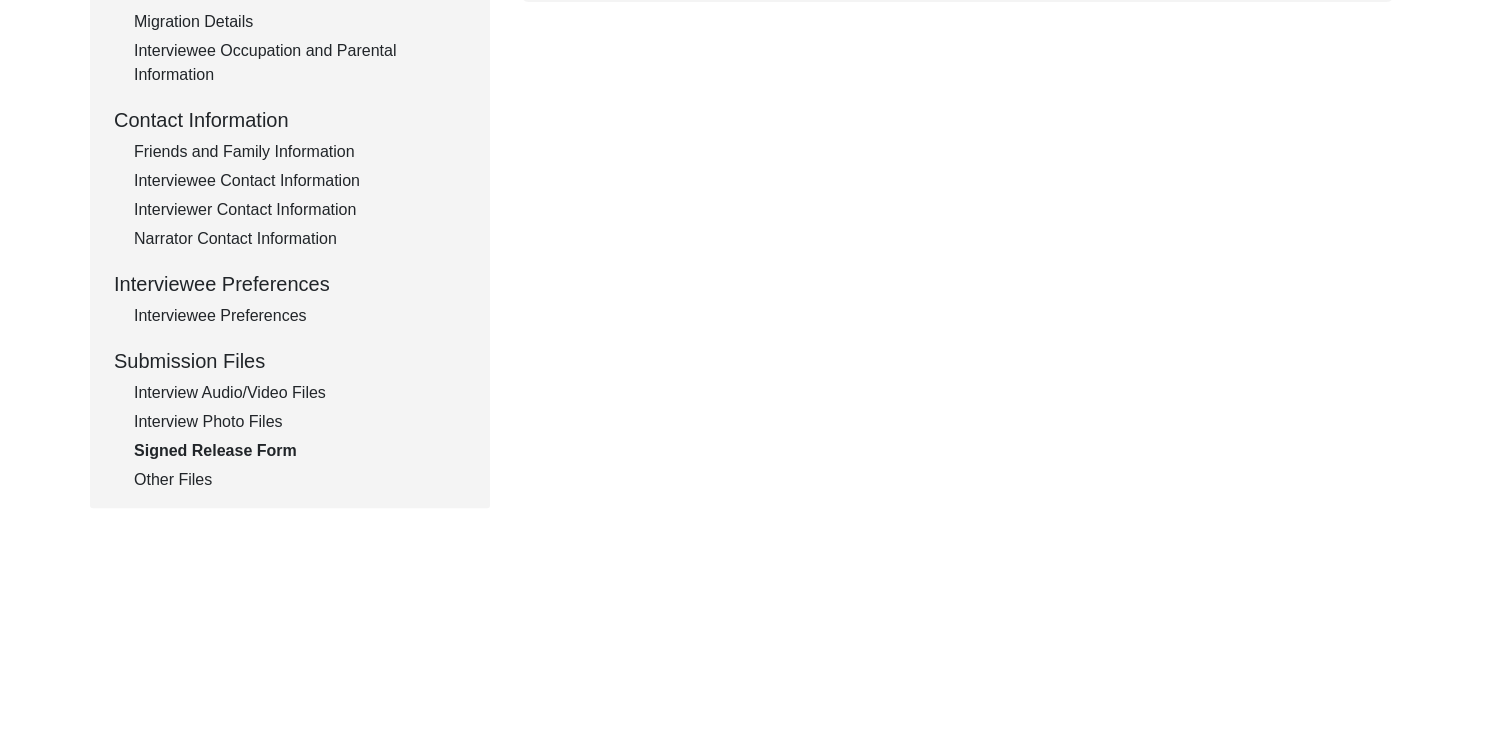 click on "Interview Photo Files" 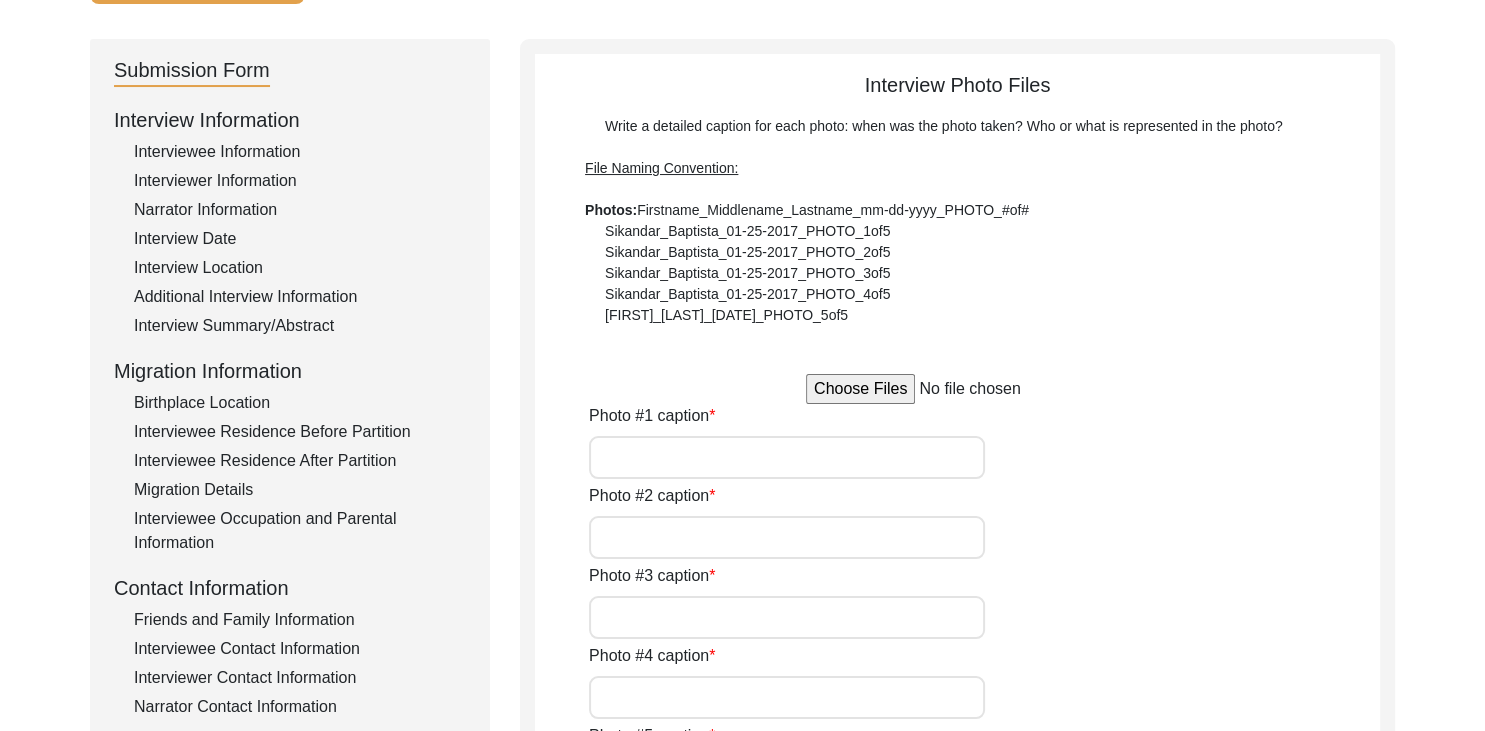 scroll, scrollTop: 181, scrollLeft: 0, axis: vertical 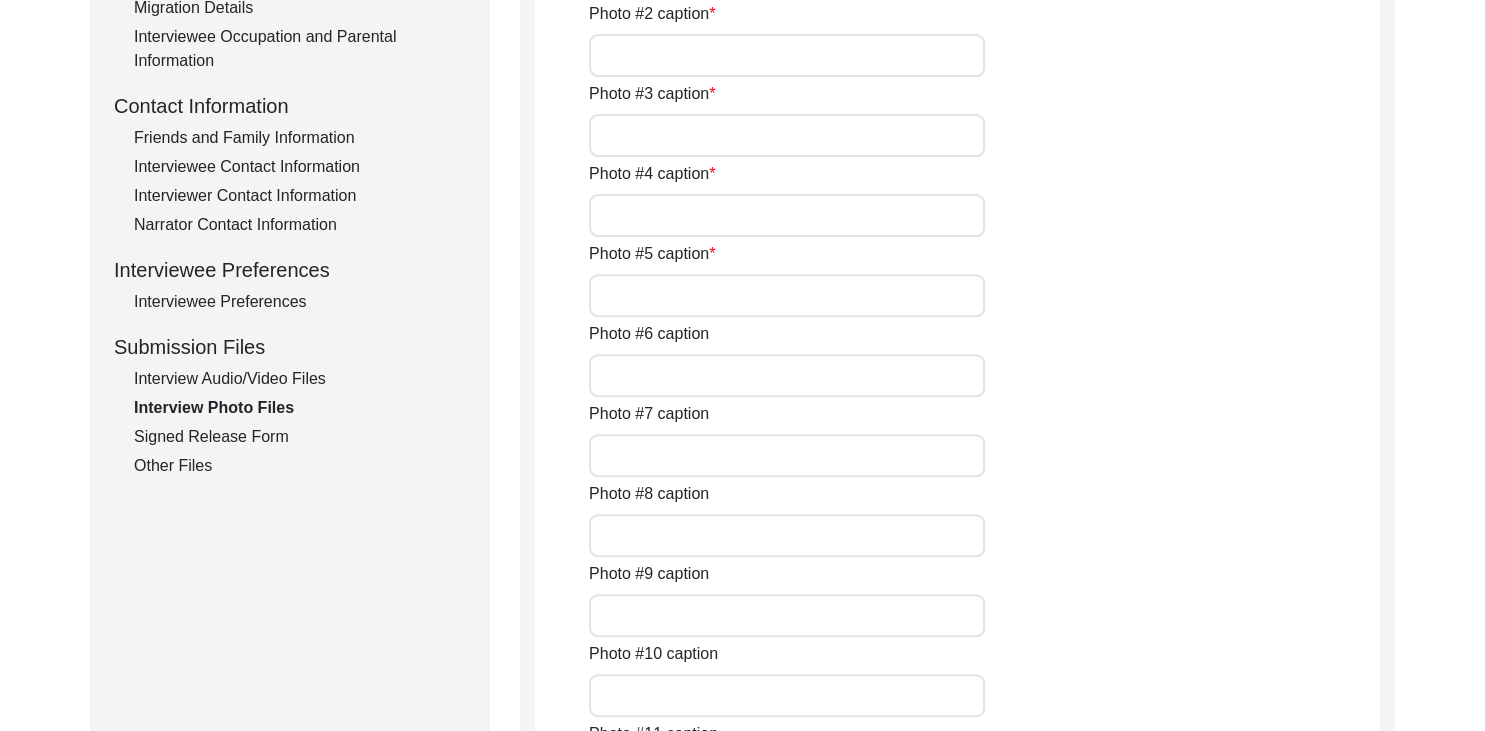 click on "Other Files" 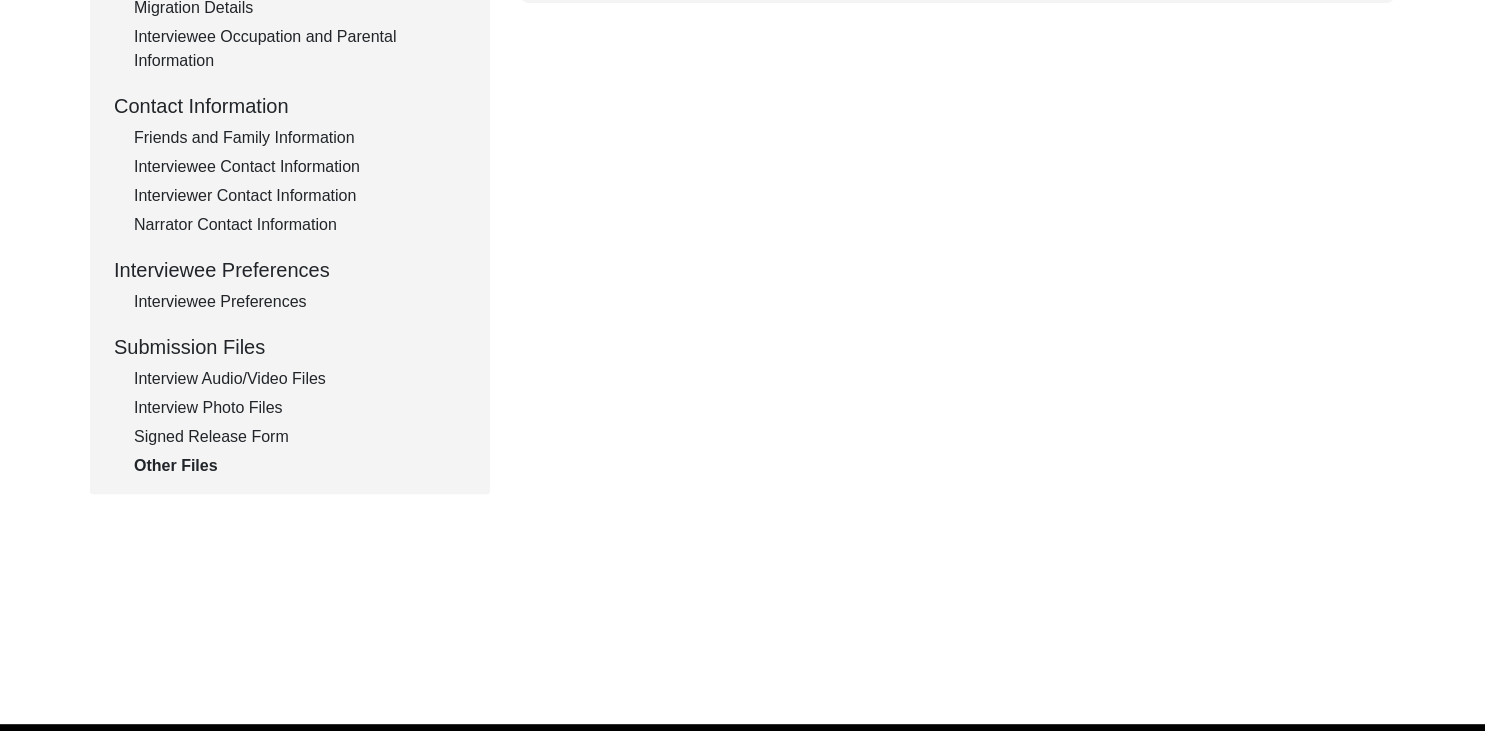 click on "Interview Photo Files" 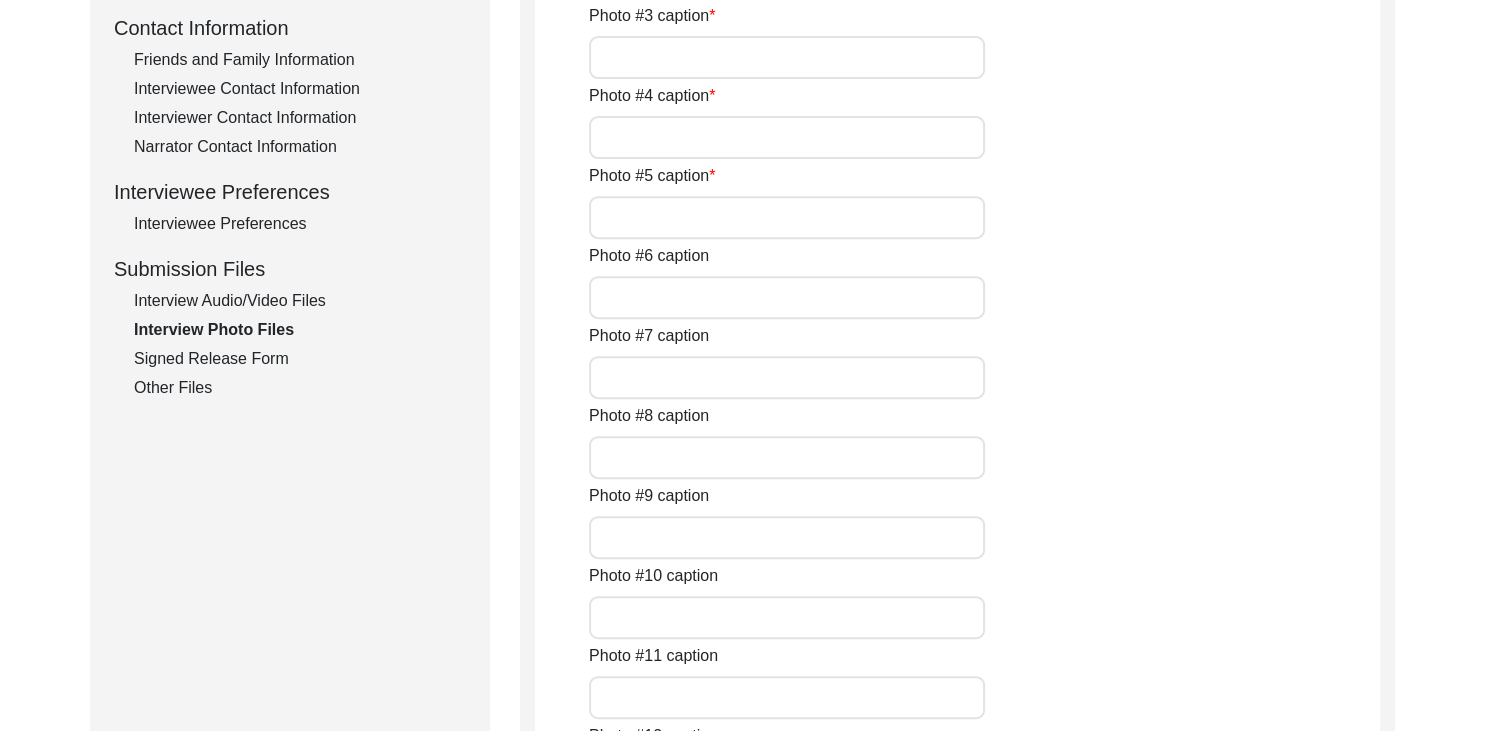 scroll, scrollTop: 820, scrollLeft: 0, axis: vertical 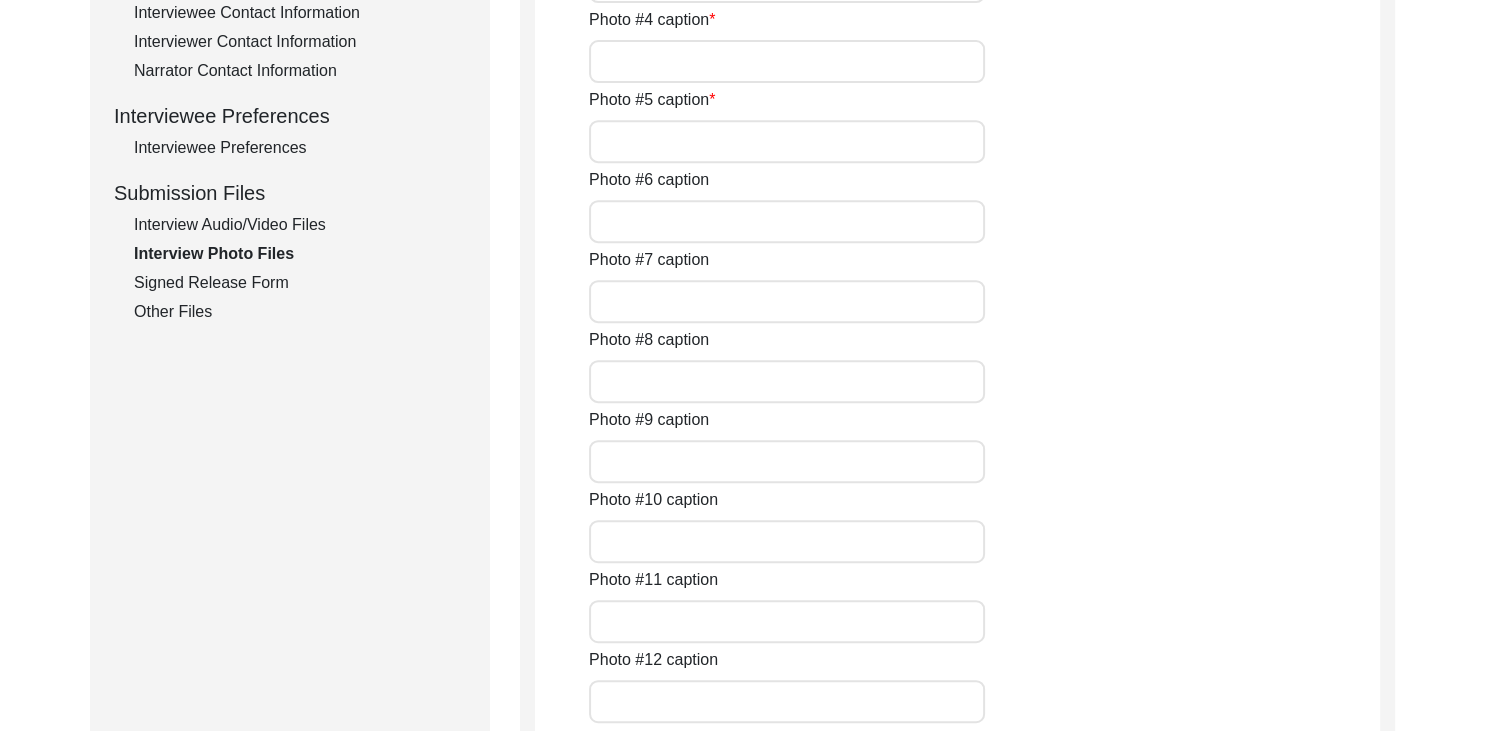 click on "Interview Audio/Video Files" 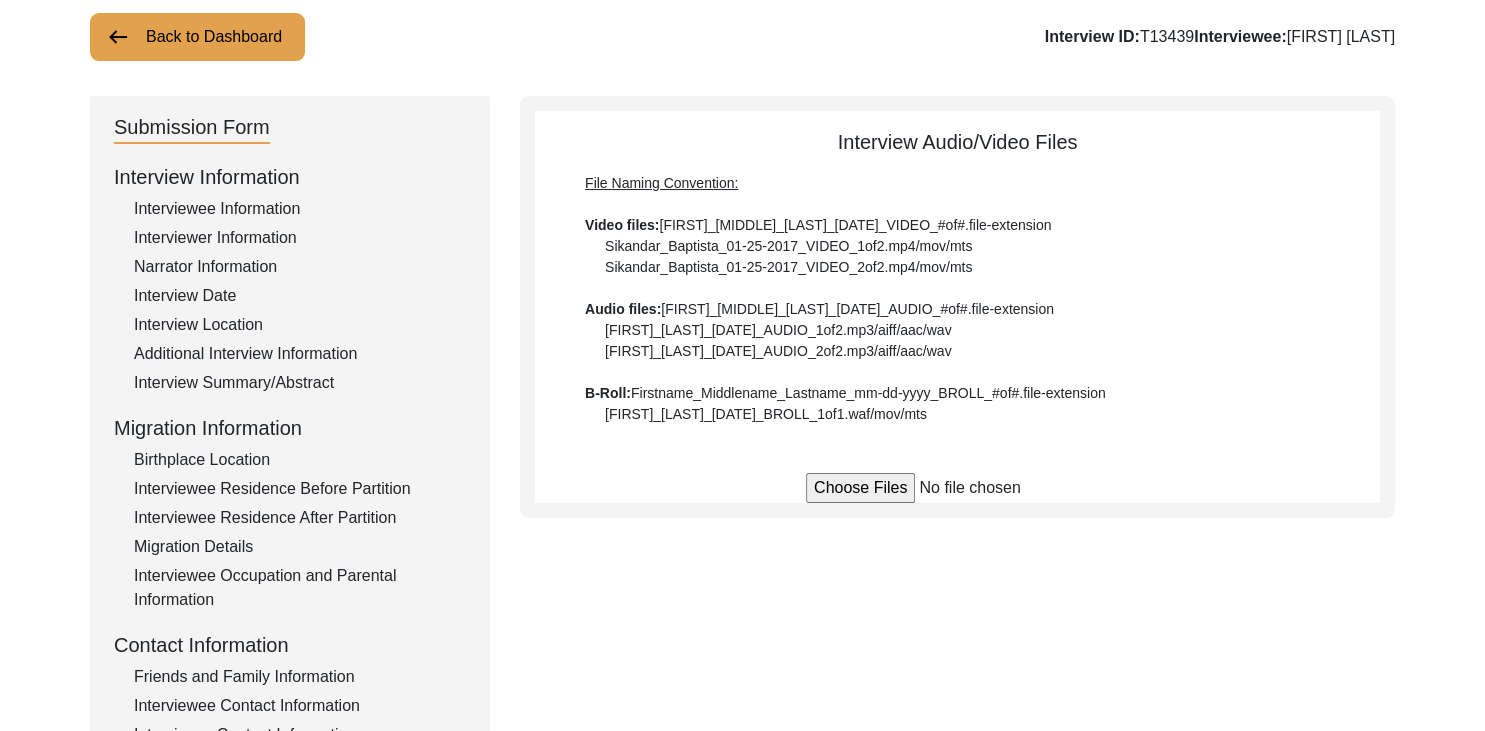 scroll, scrollTop: 124, scrollLeft: 0, axis: vertical 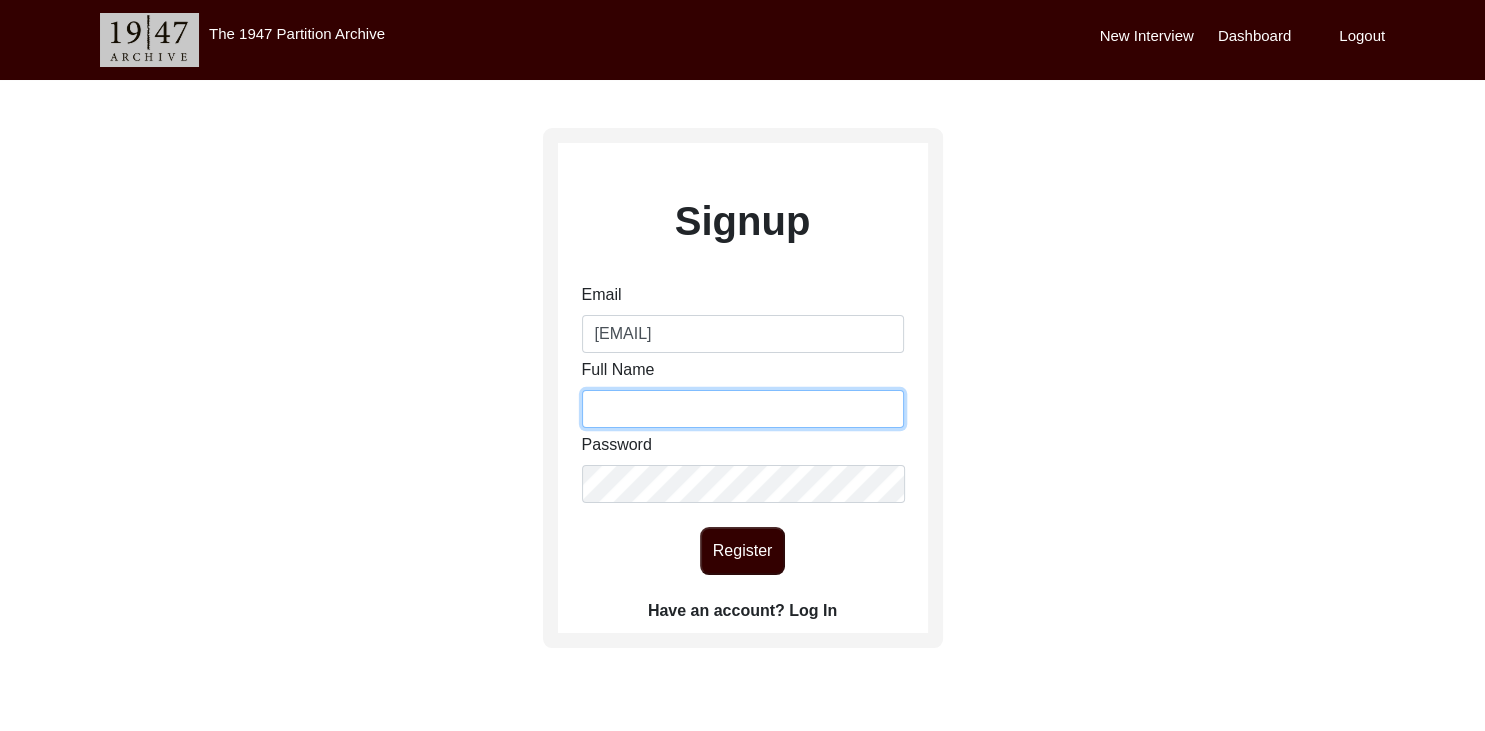 click on "Full Name" at bounding box center [743, 409] 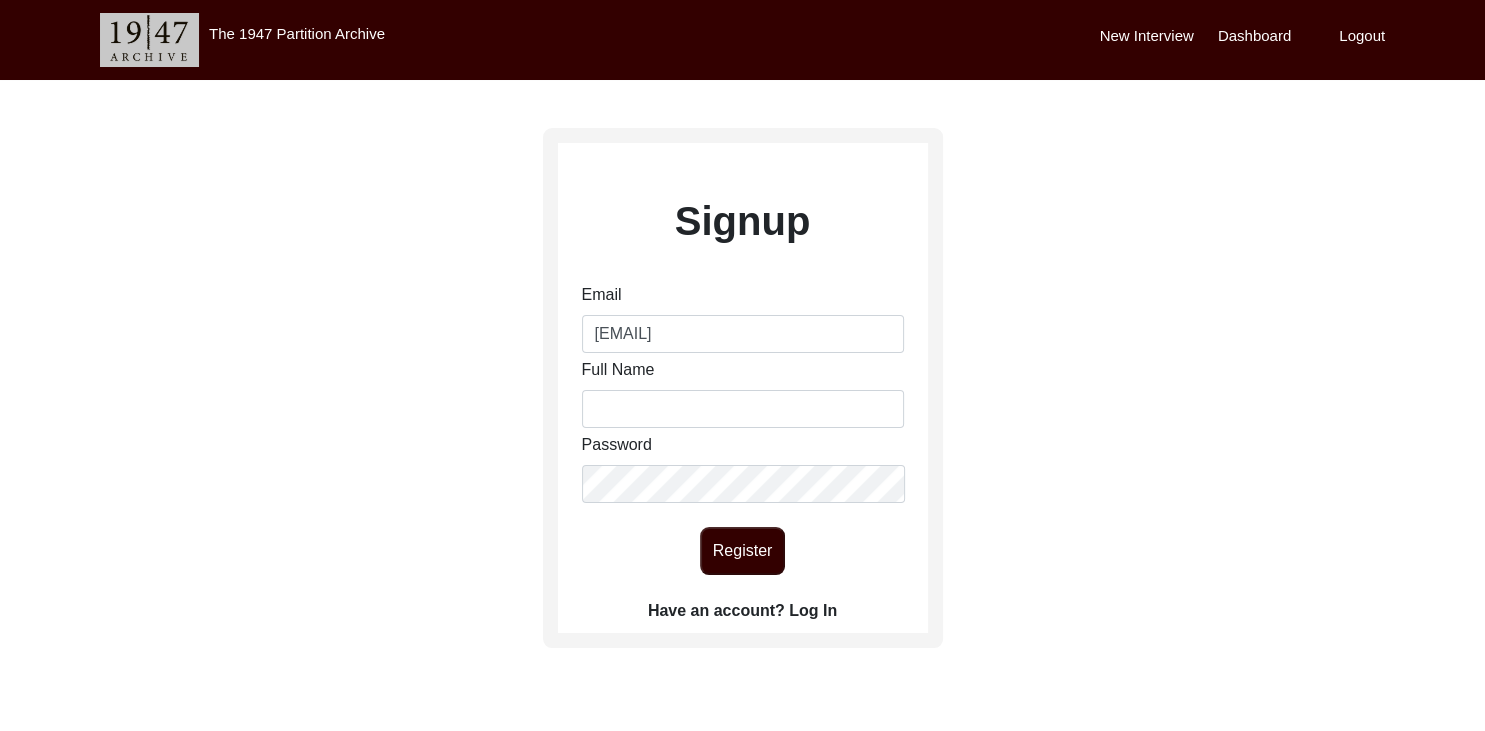 click on "New Interview" at bounding box center [1147, 36] 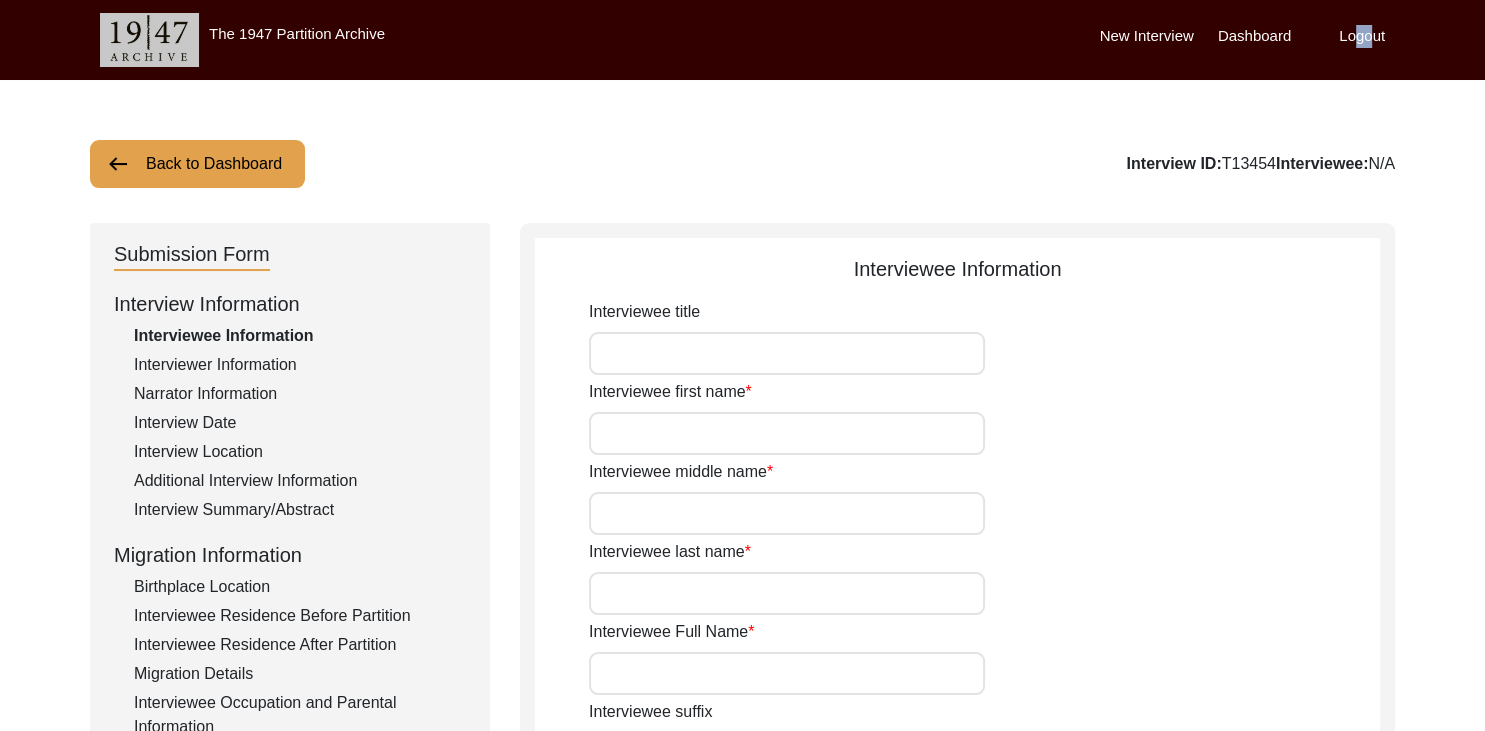 drag, startPoint x: 1357, startPoint y: 50, endPoint x: 1370, endPoint y: 34, distance: 20.615528 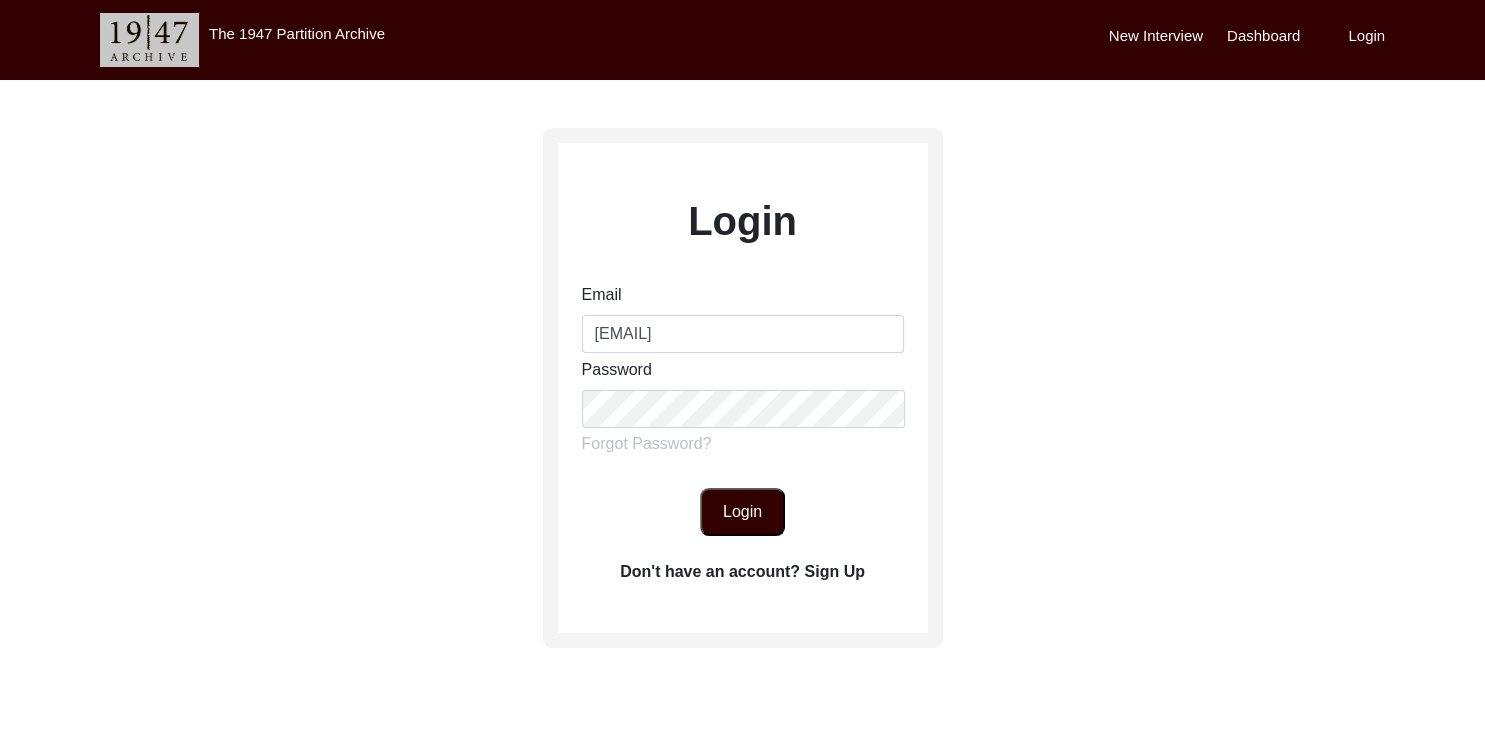 click on "Login" at bounding box center (1366, 36) 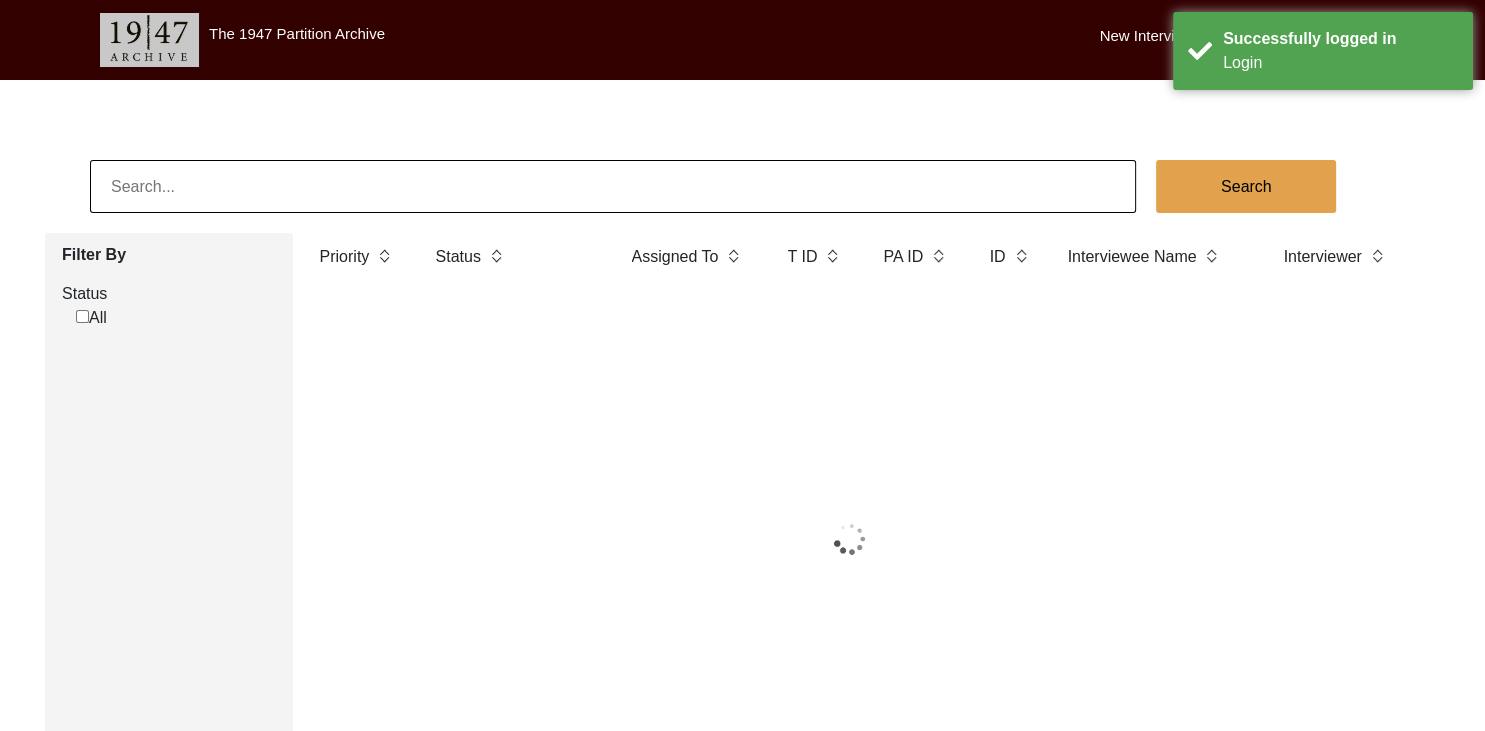 click 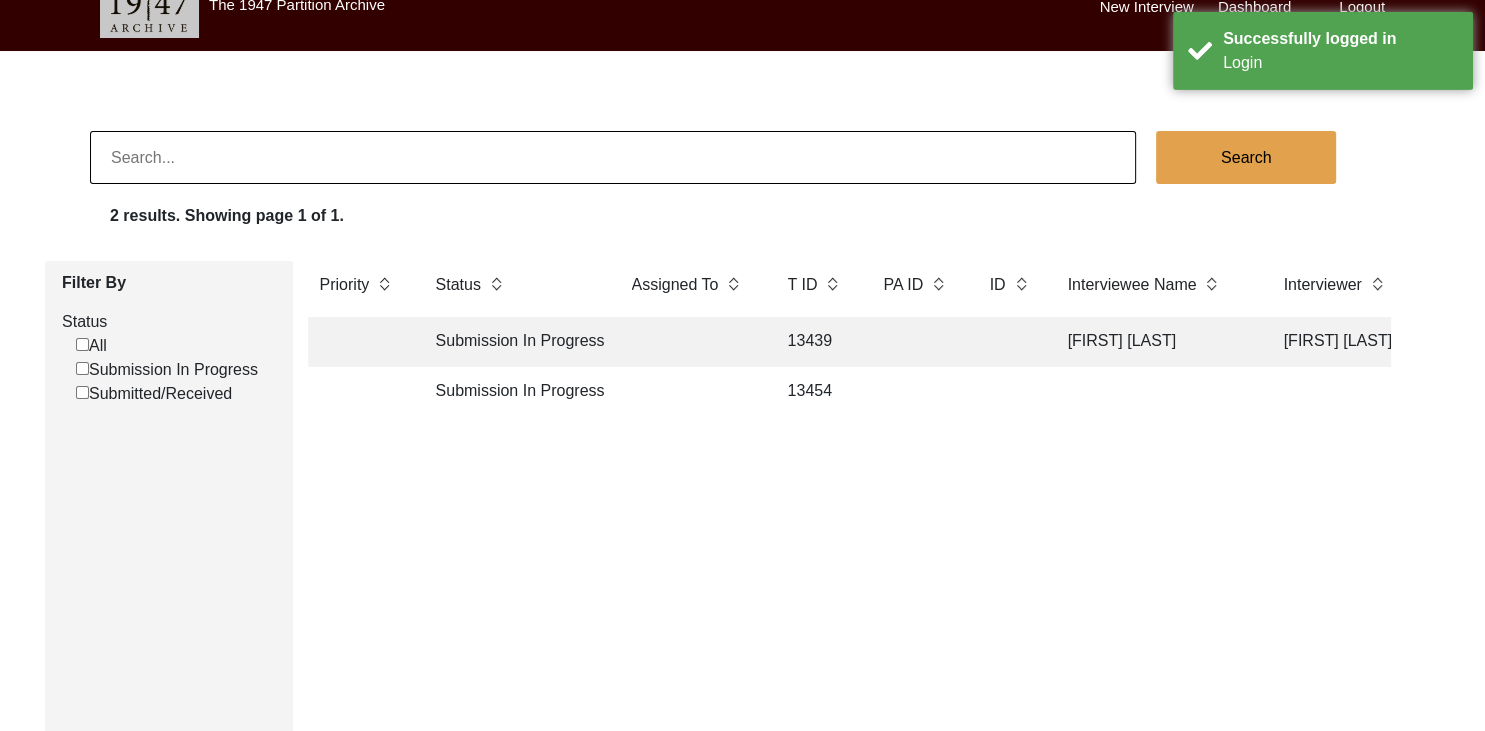 scroll, scrollTop: 32, scrollLeft: 0, axis: vertical 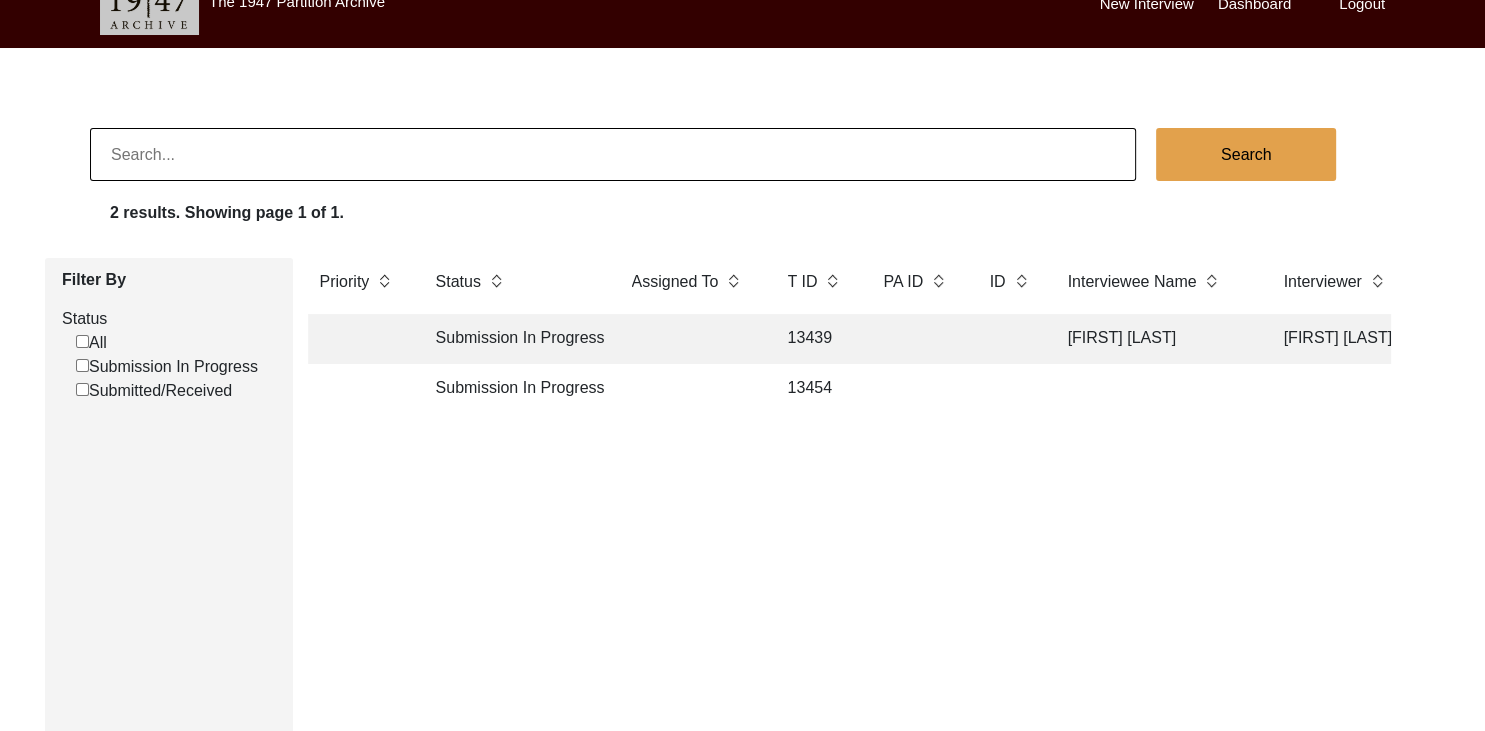 click on "Submission In Progress" 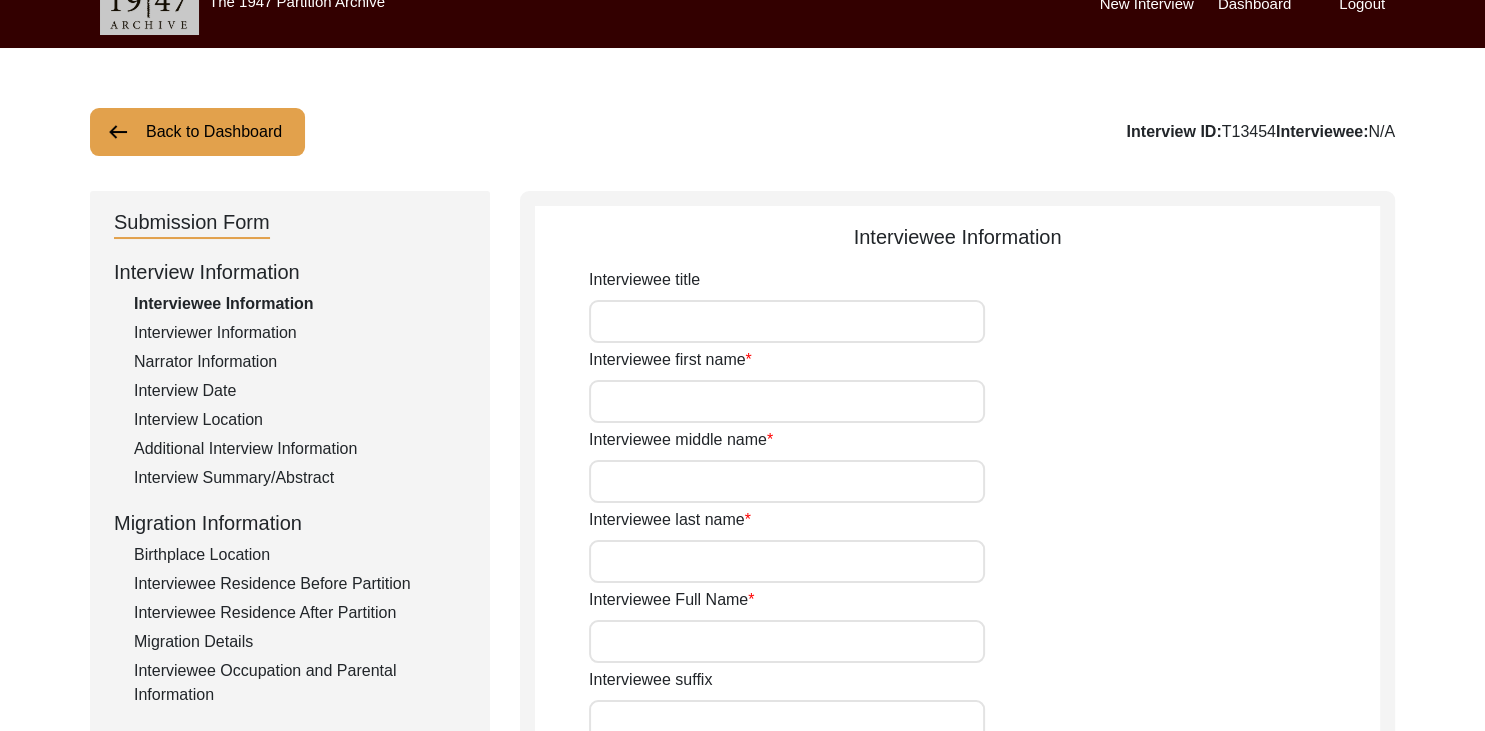 click on "Back to Dashboard" 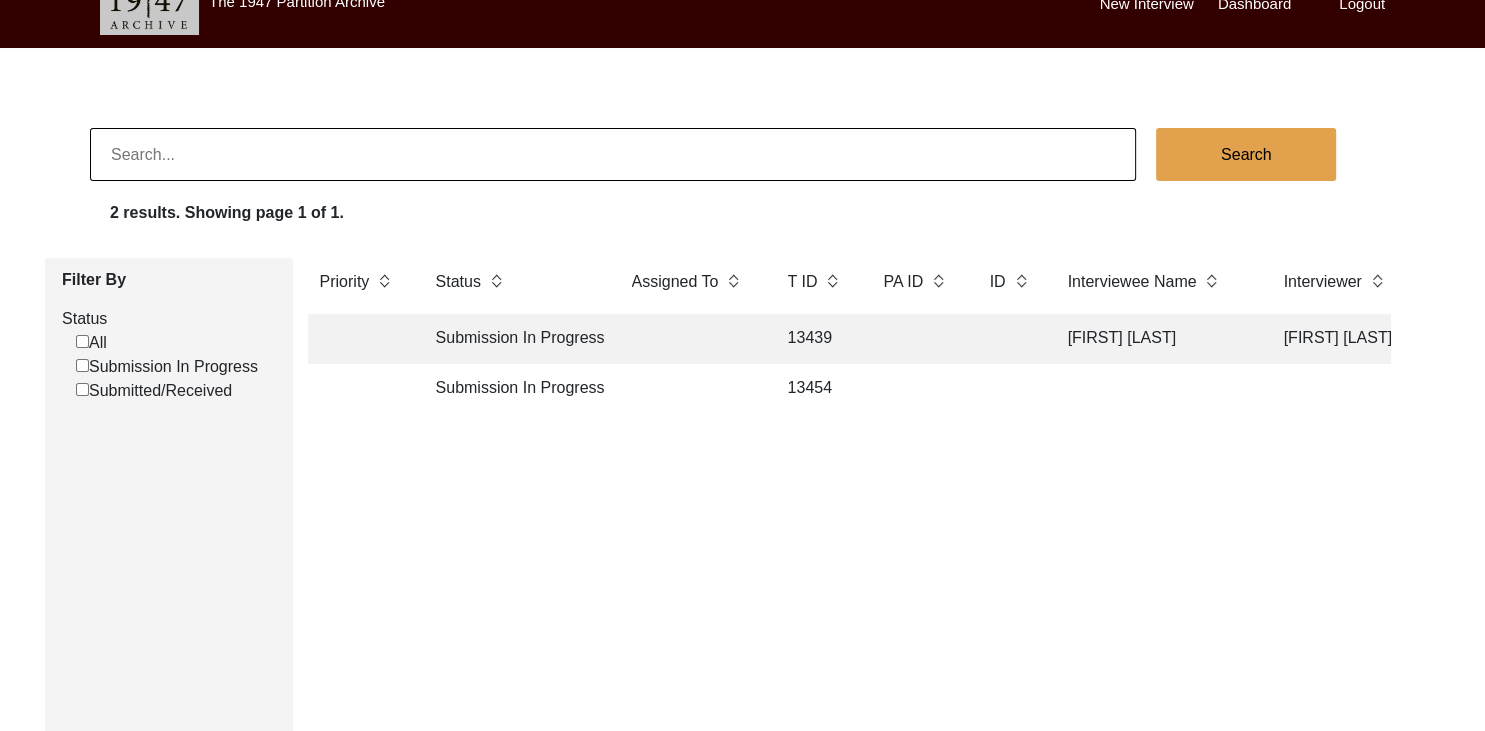 click 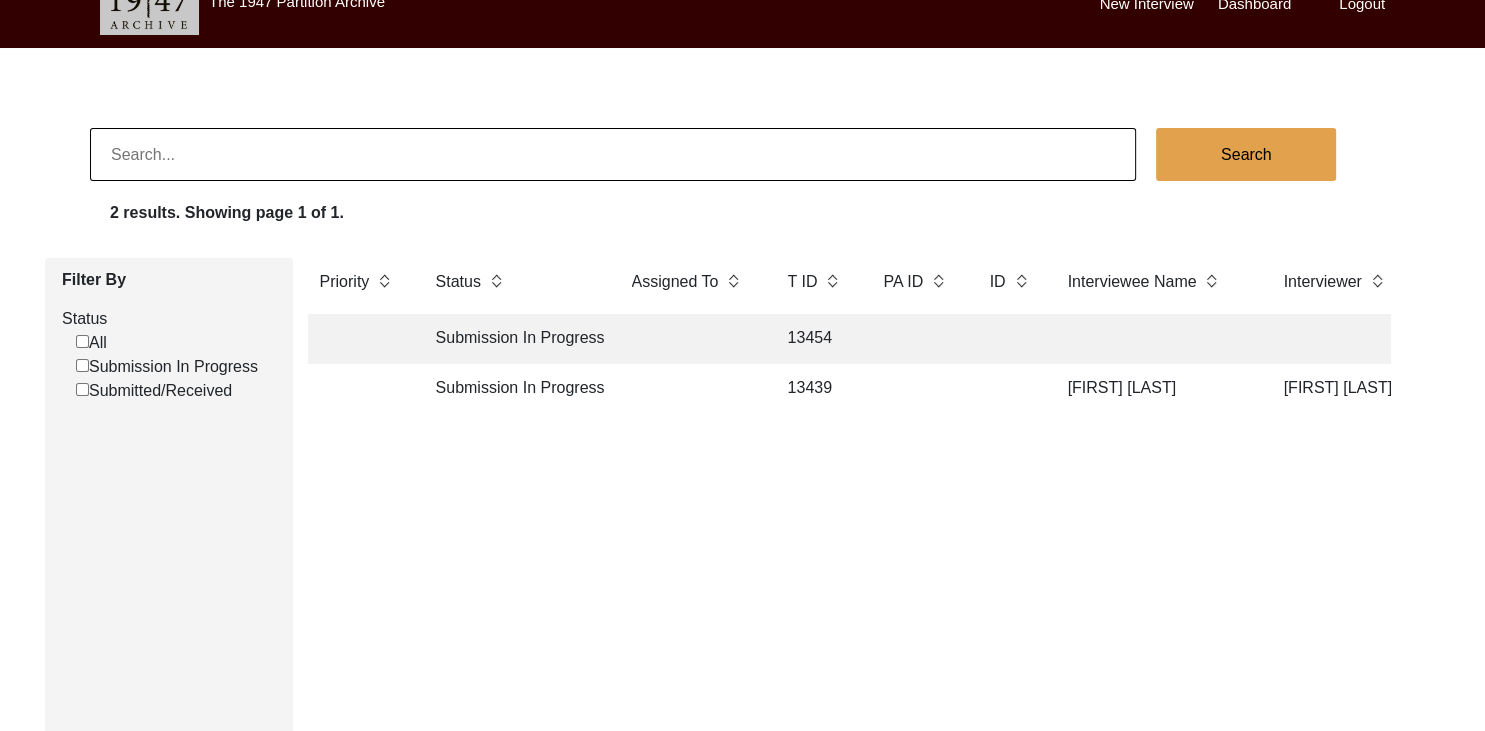 click 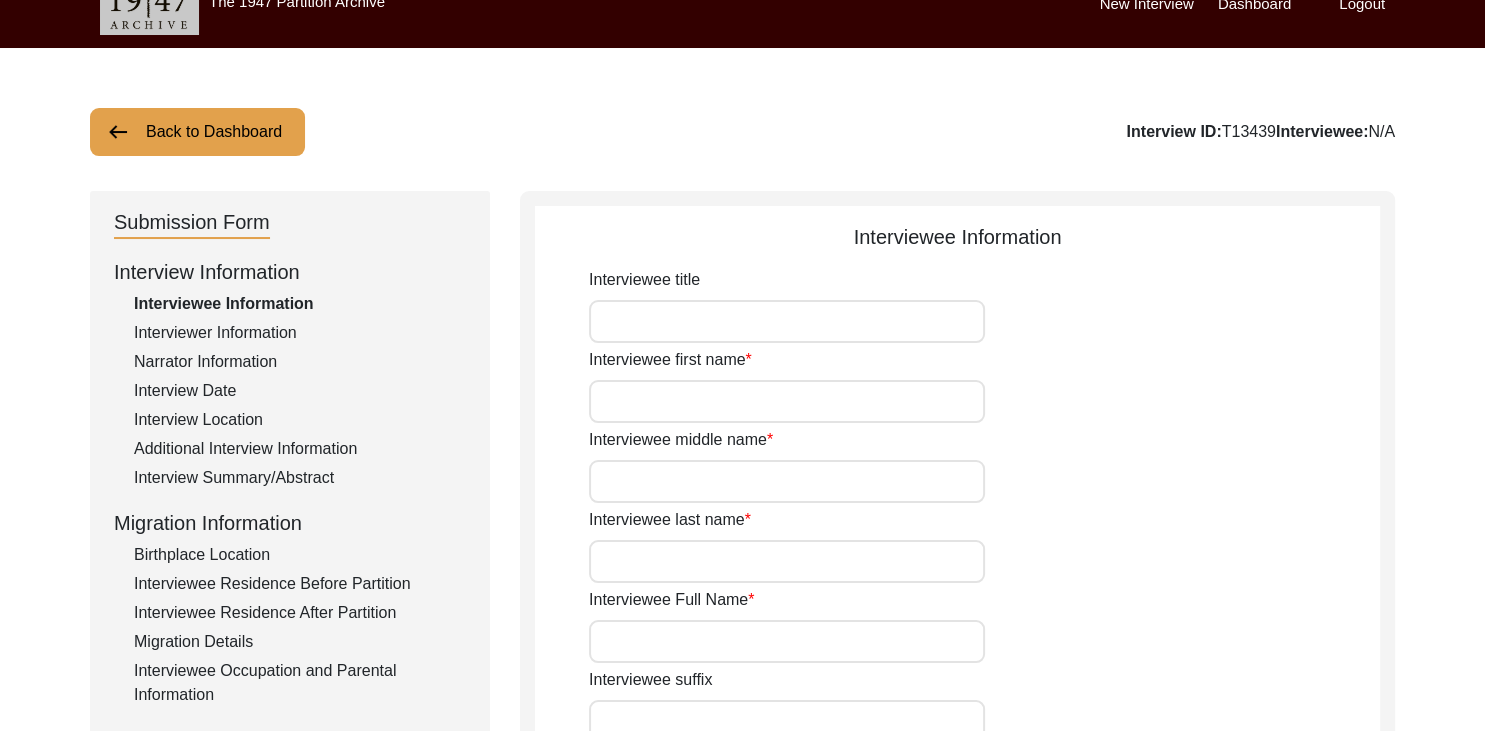 type on "[LAST]" 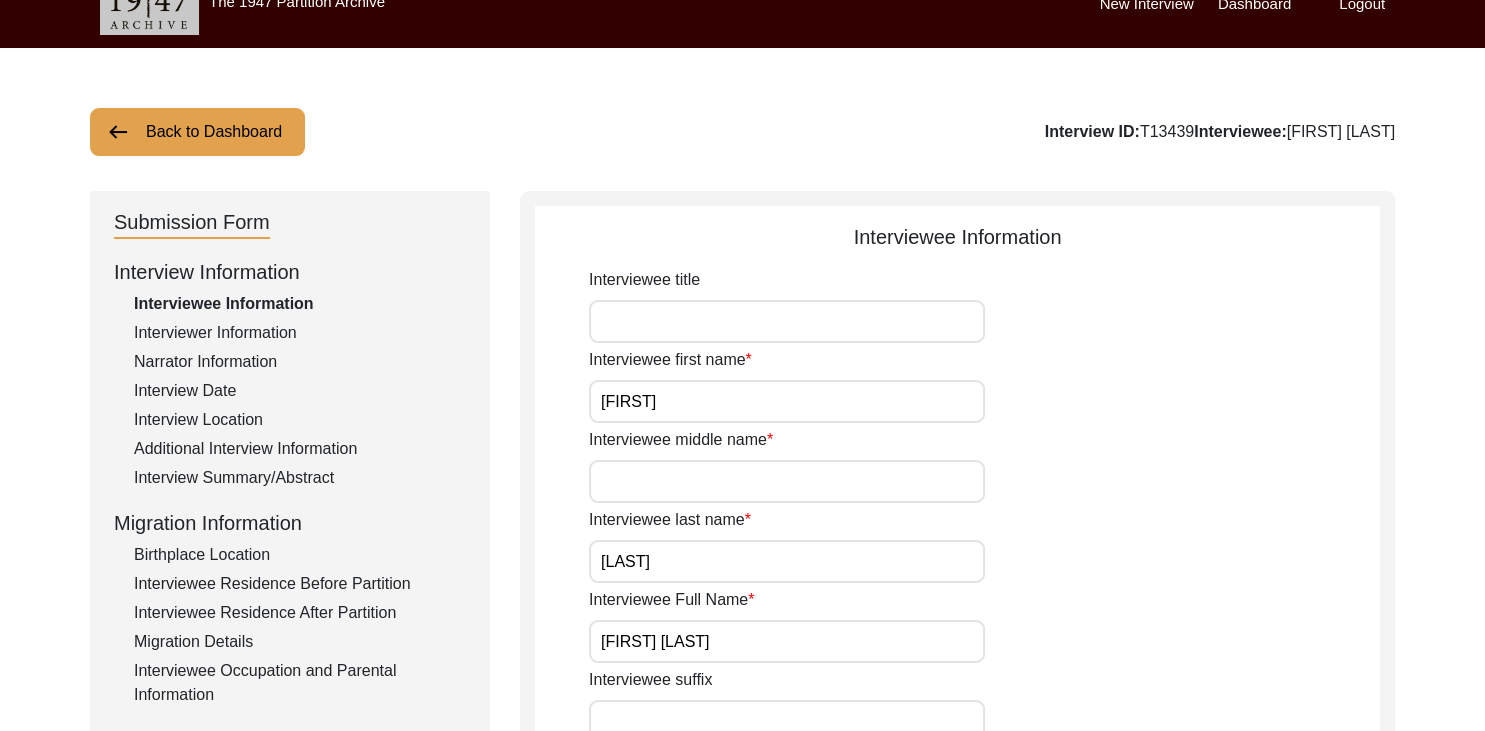 click on "Back to Dashboard" 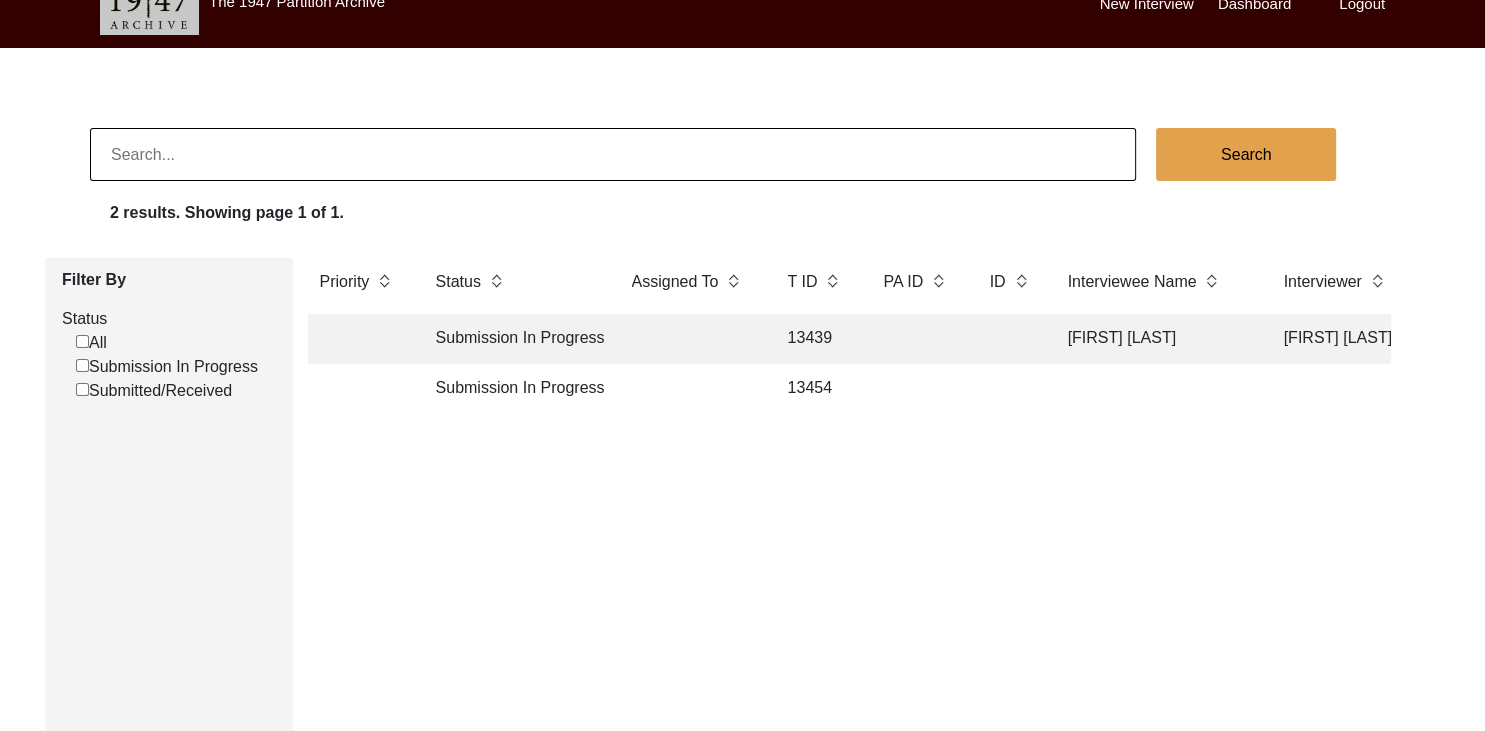 click on "2 results. Showing page 1 of 1." 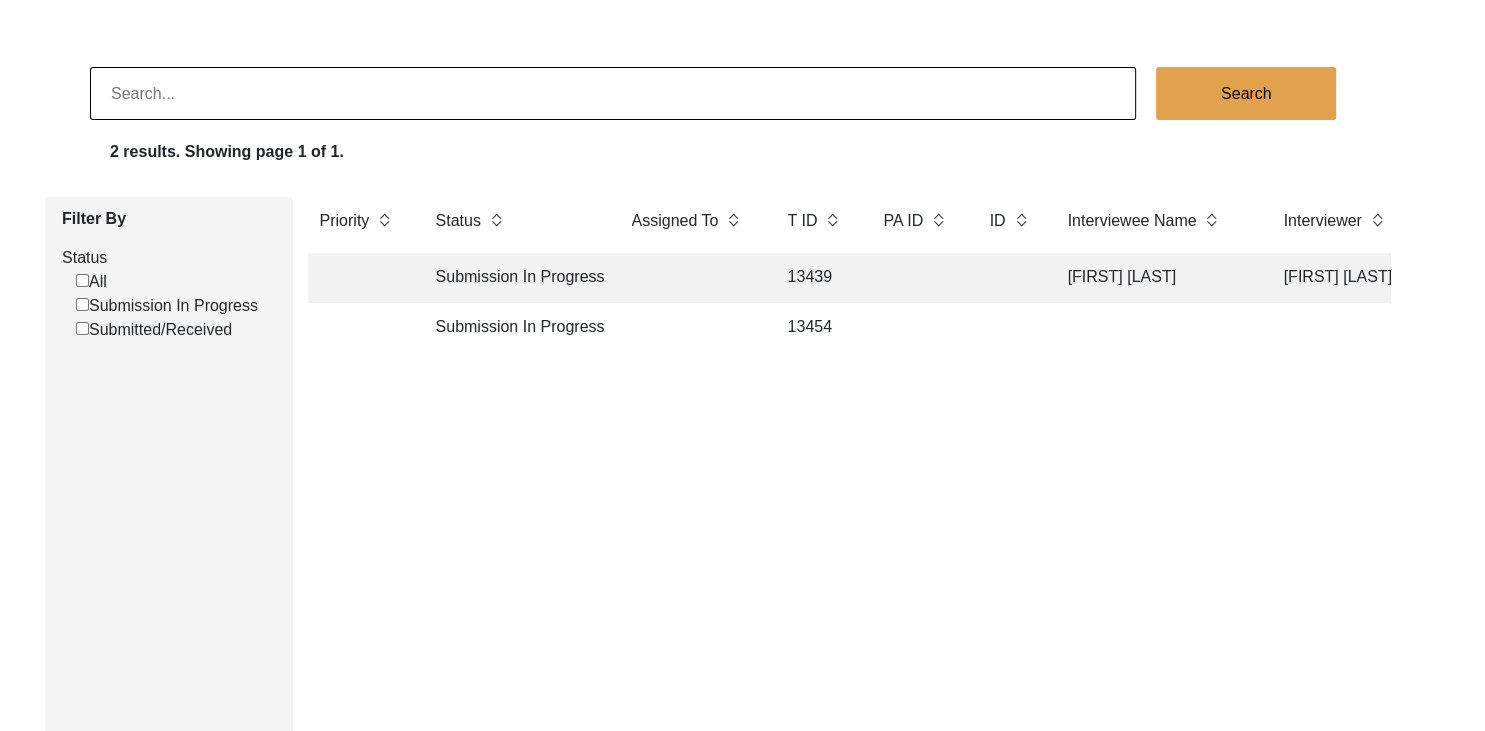 scroll, scrollTop: 92, scrollLeft: 0, axis: vertical 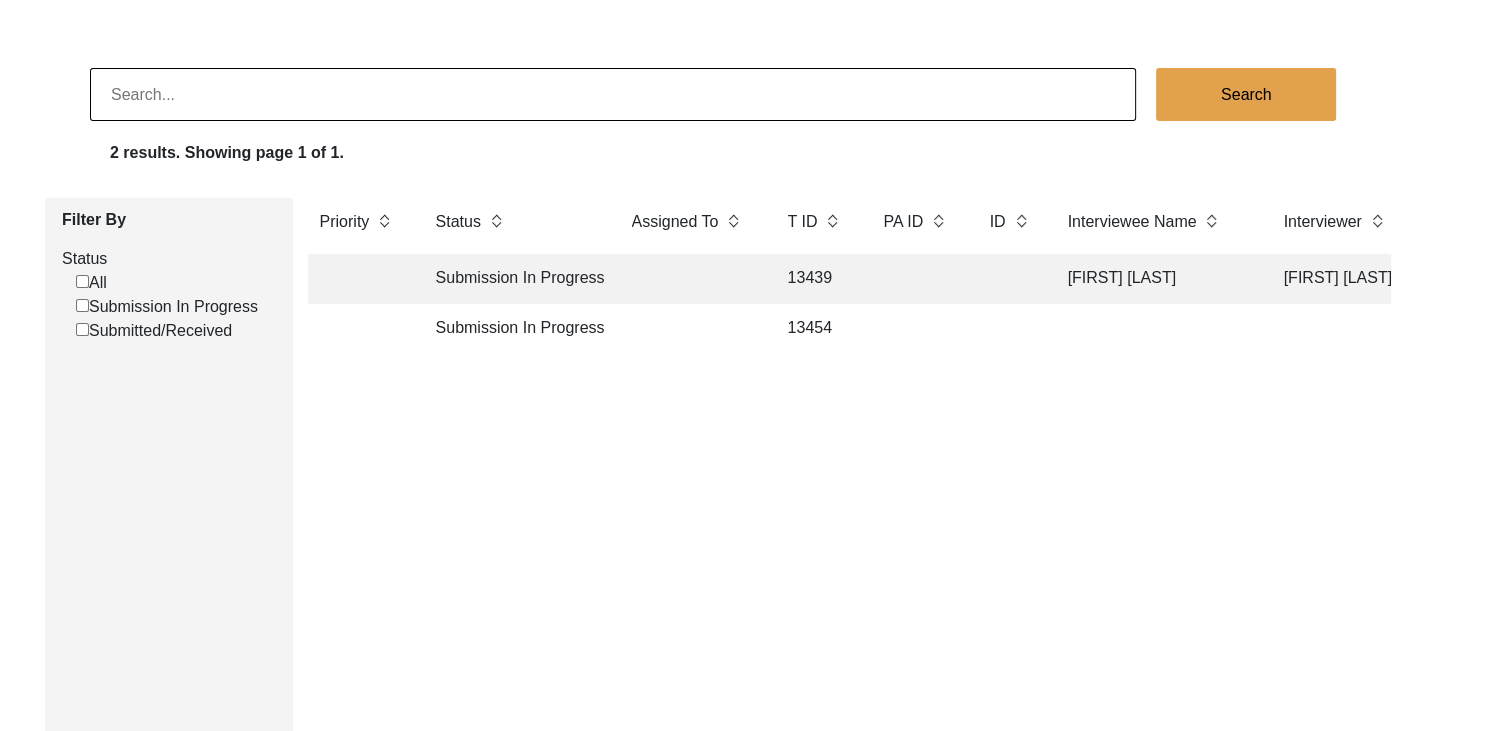 click on "Submission In Progress" 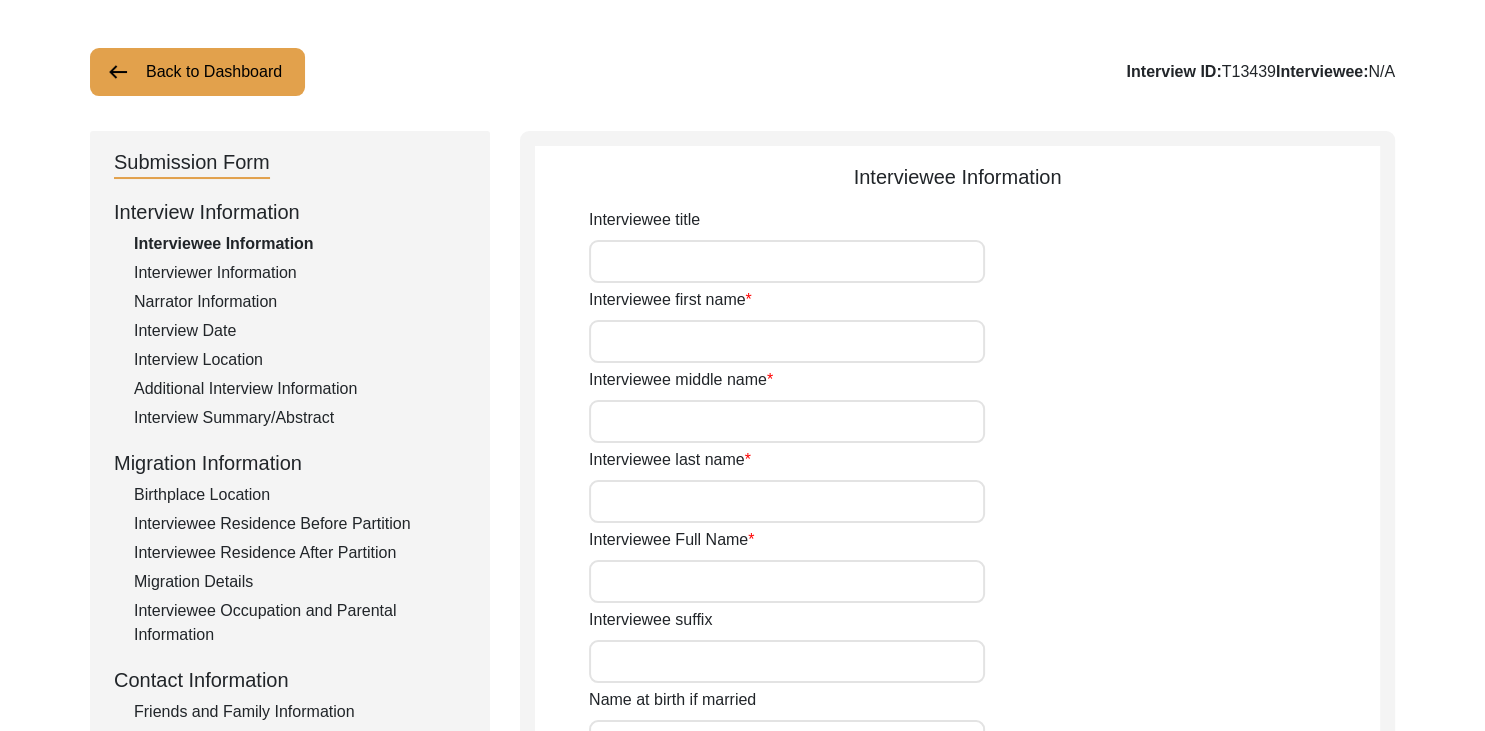 type on "[LAST]" 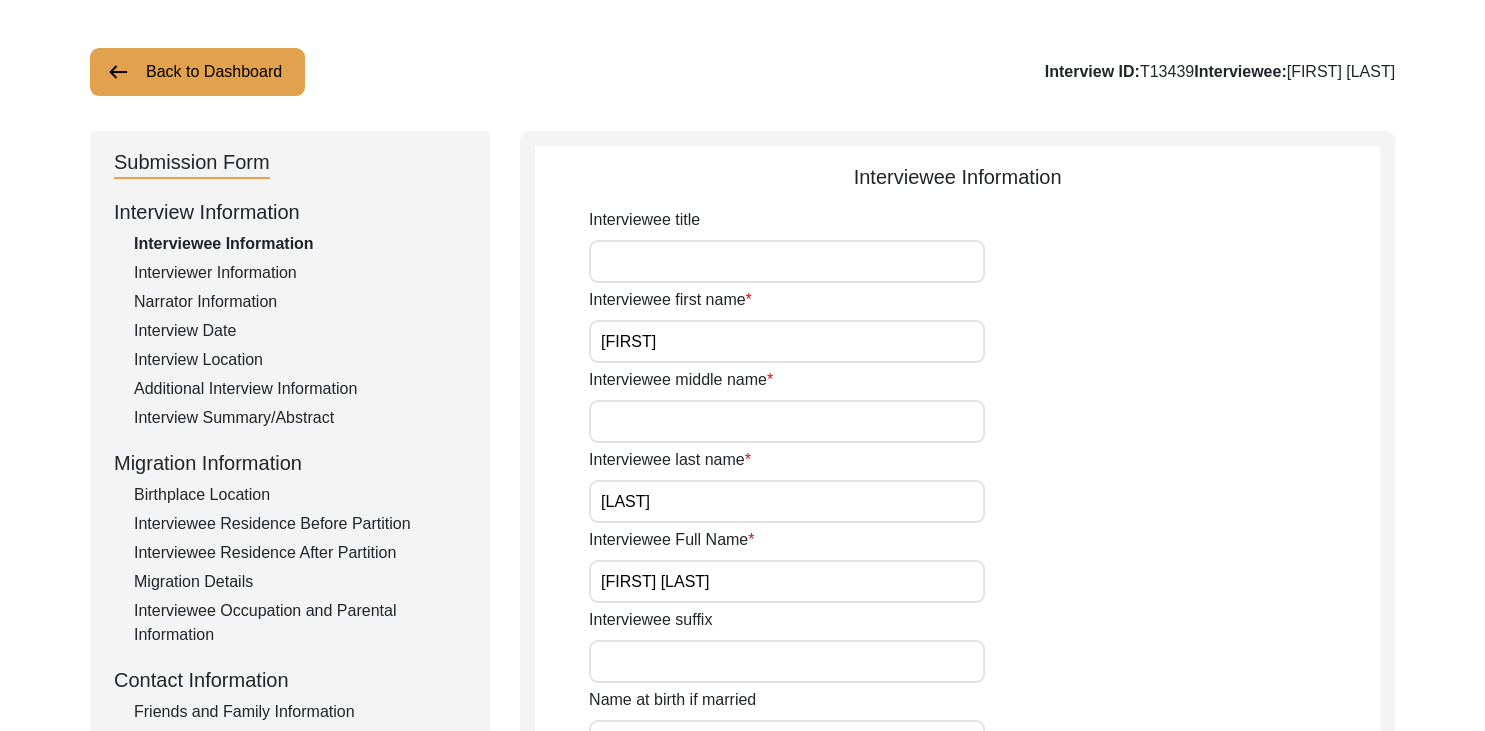 click on "Back to Dashboard" 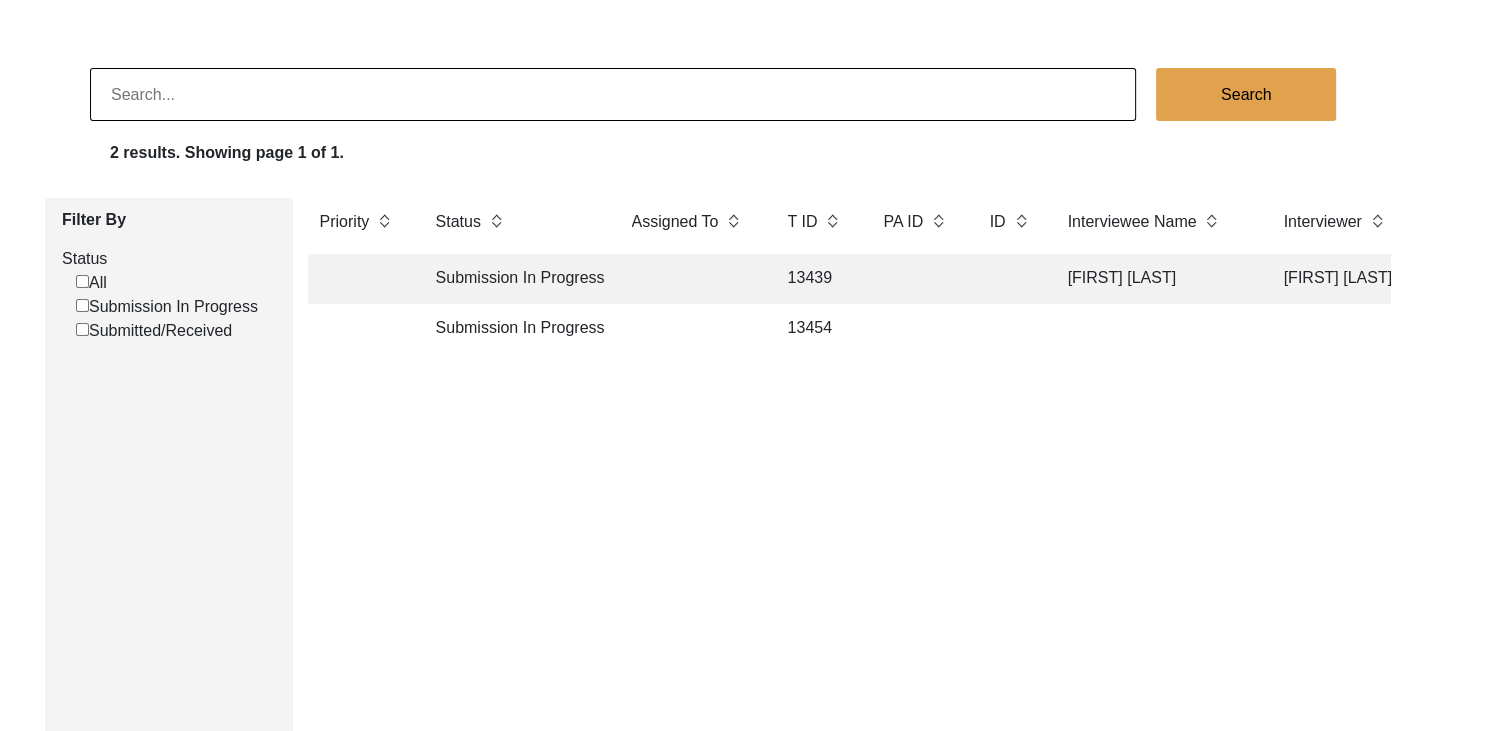 scroll, scrollTop: 0, scrollLeft: 0, axis: both 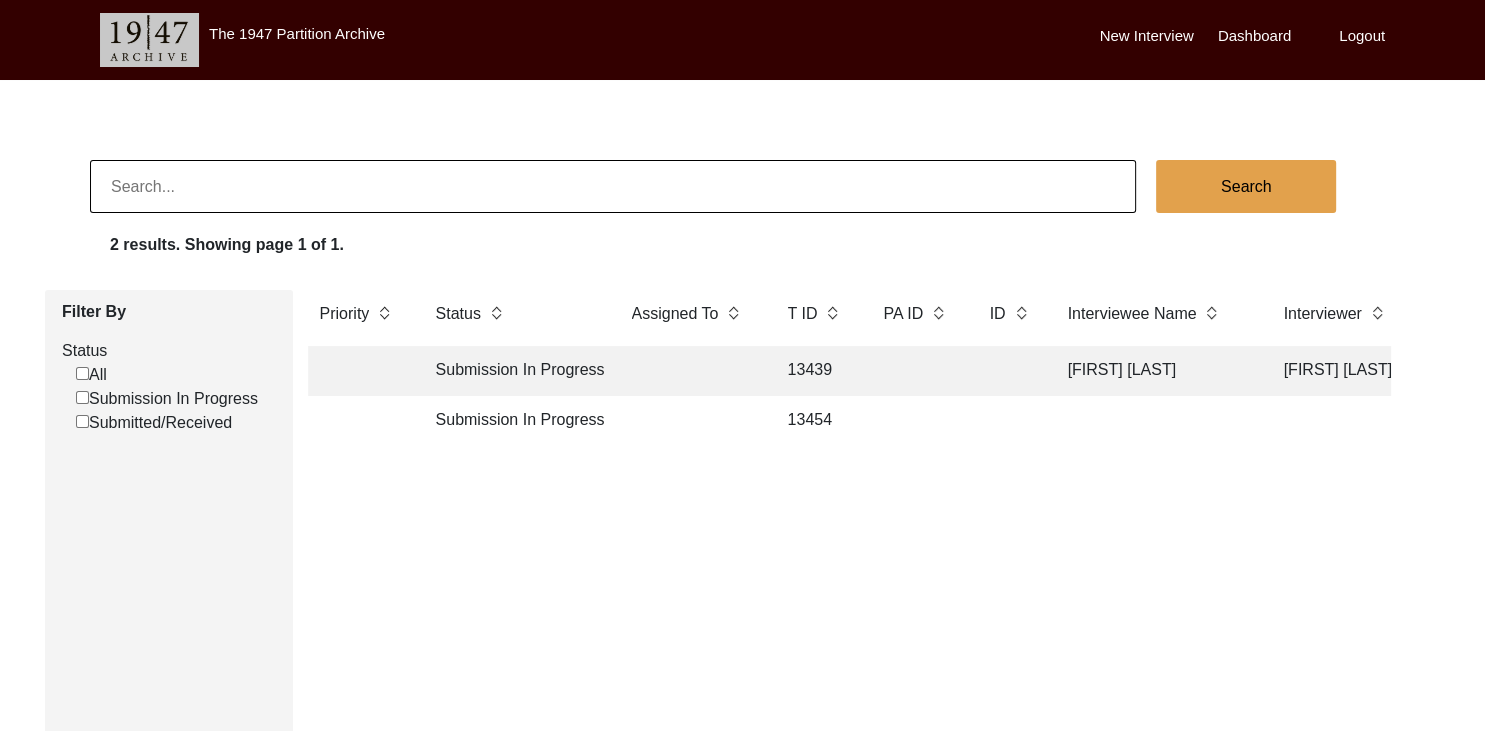 click on "Submission In Progress" 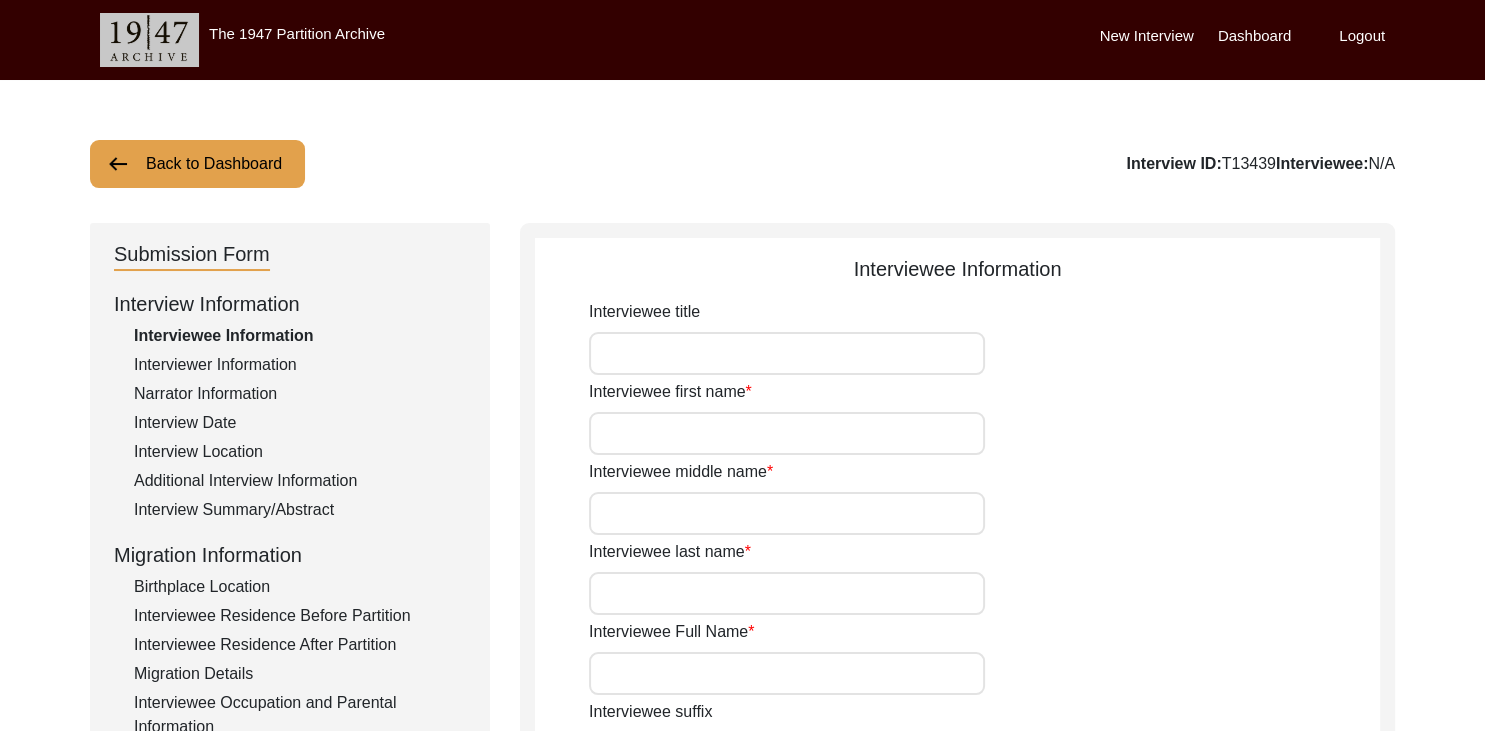 type on "[LAST]" 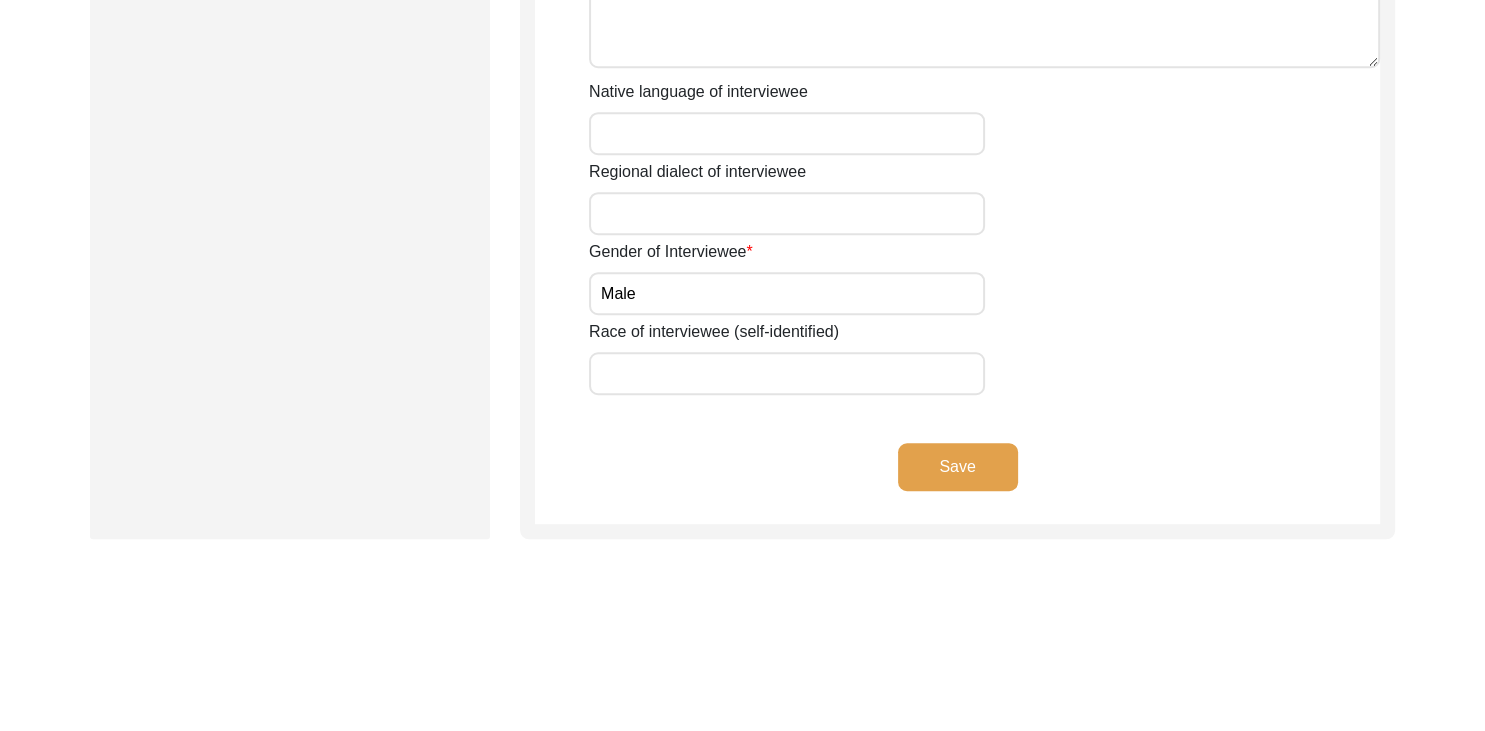 scroll, scrollTop: 1438, scrollLeft: 0, axis: vertical 